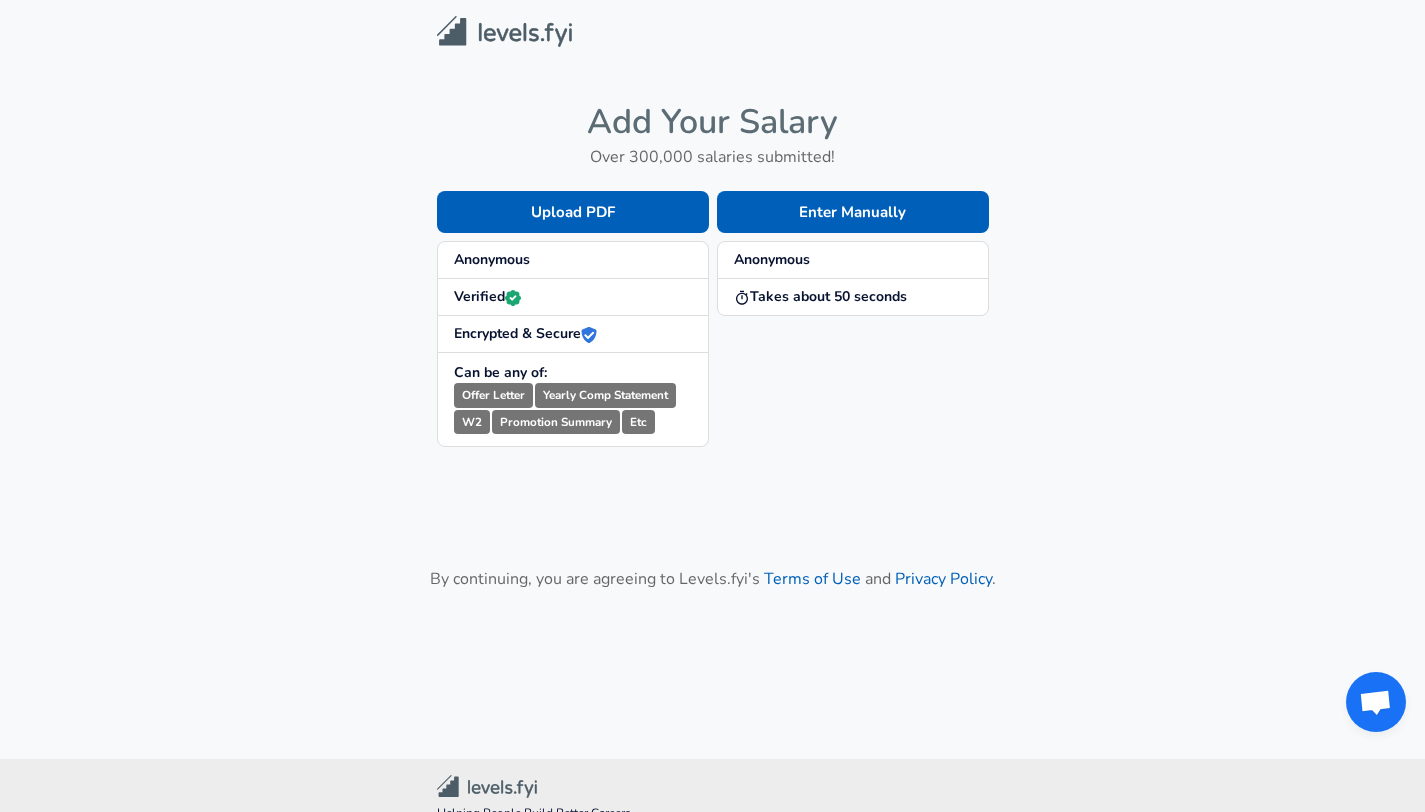 scroll, scrollTop: 0, scrollLeft: 0, axis: both 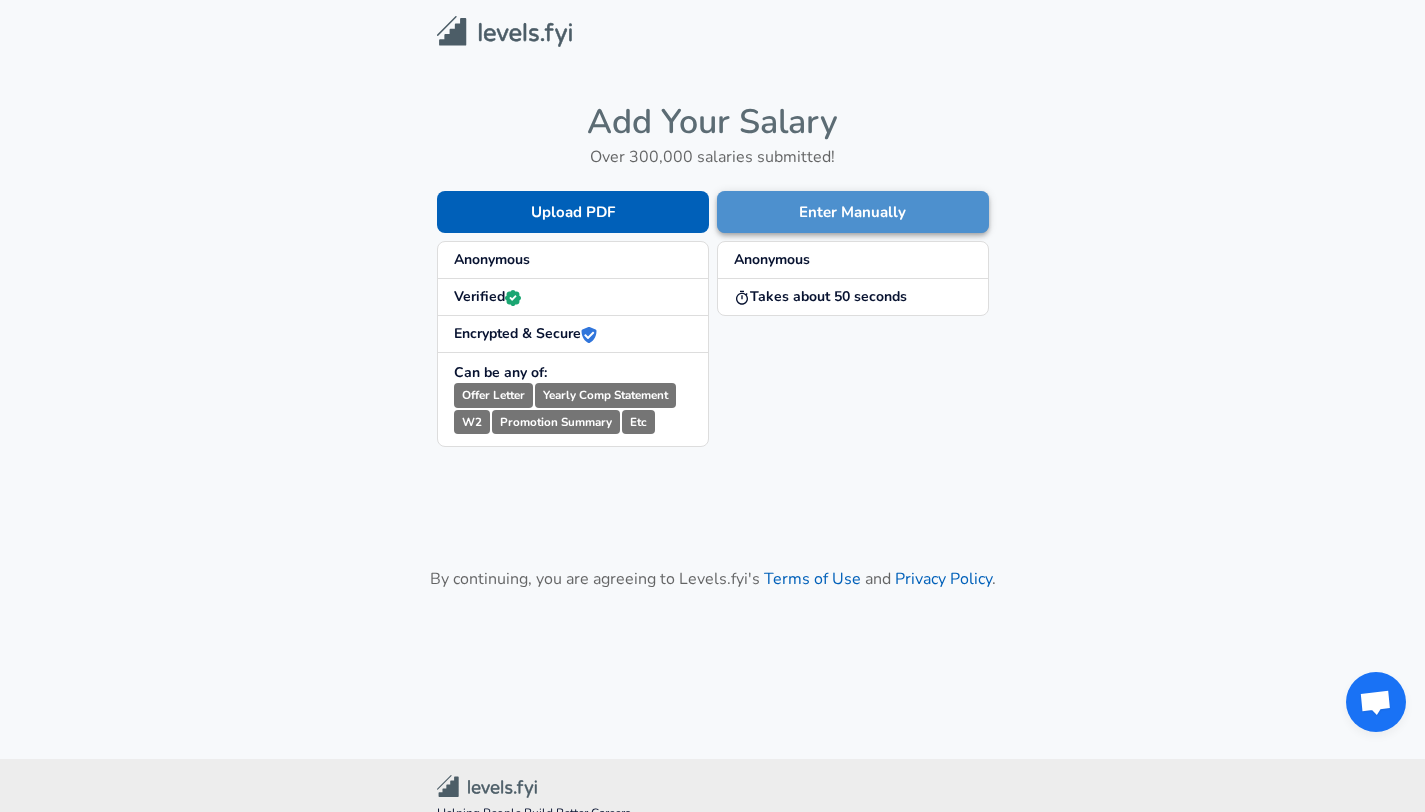 click on "Enter Manually" at bounding box center [853, 212] 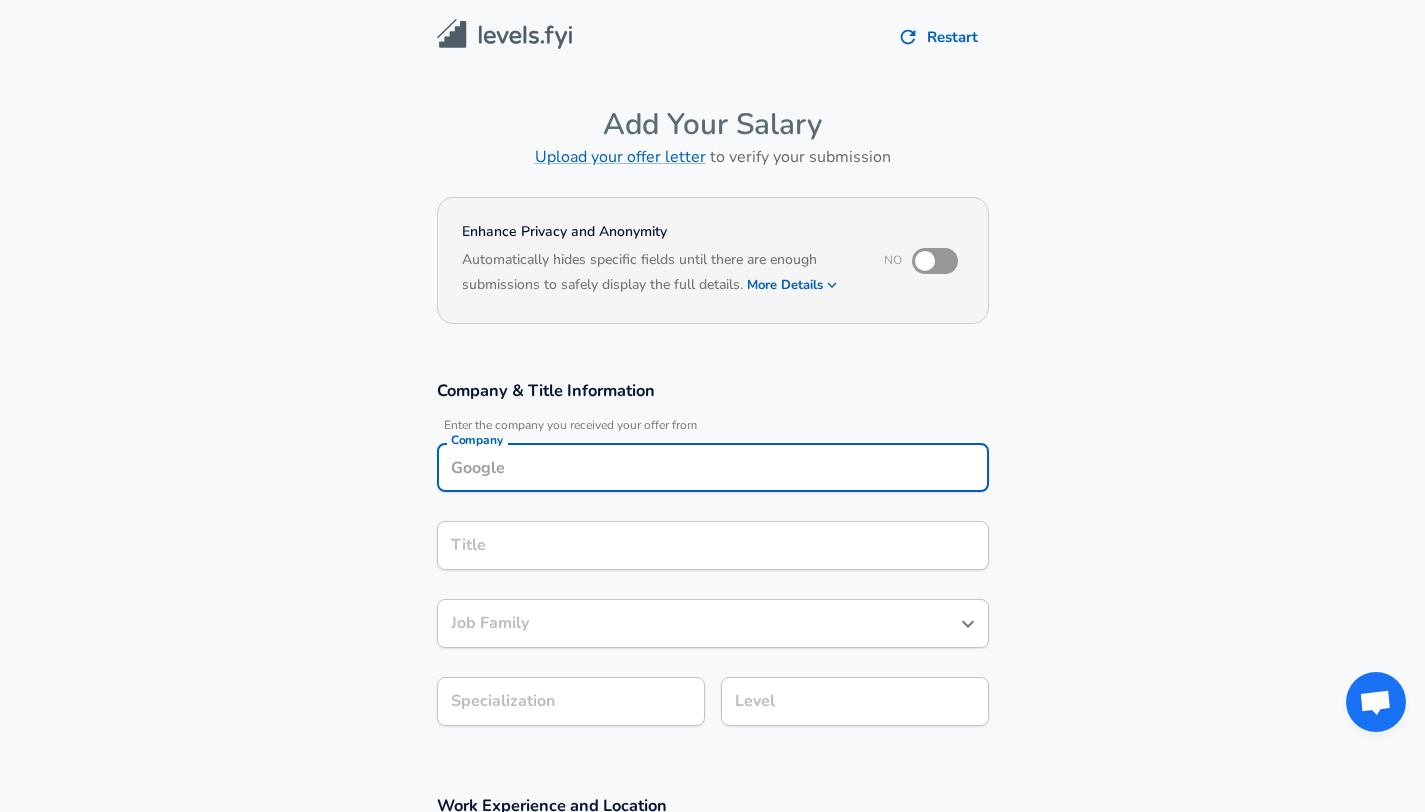 scroll, scrollTop: 20, scrollLeft: 0, axis: vertical 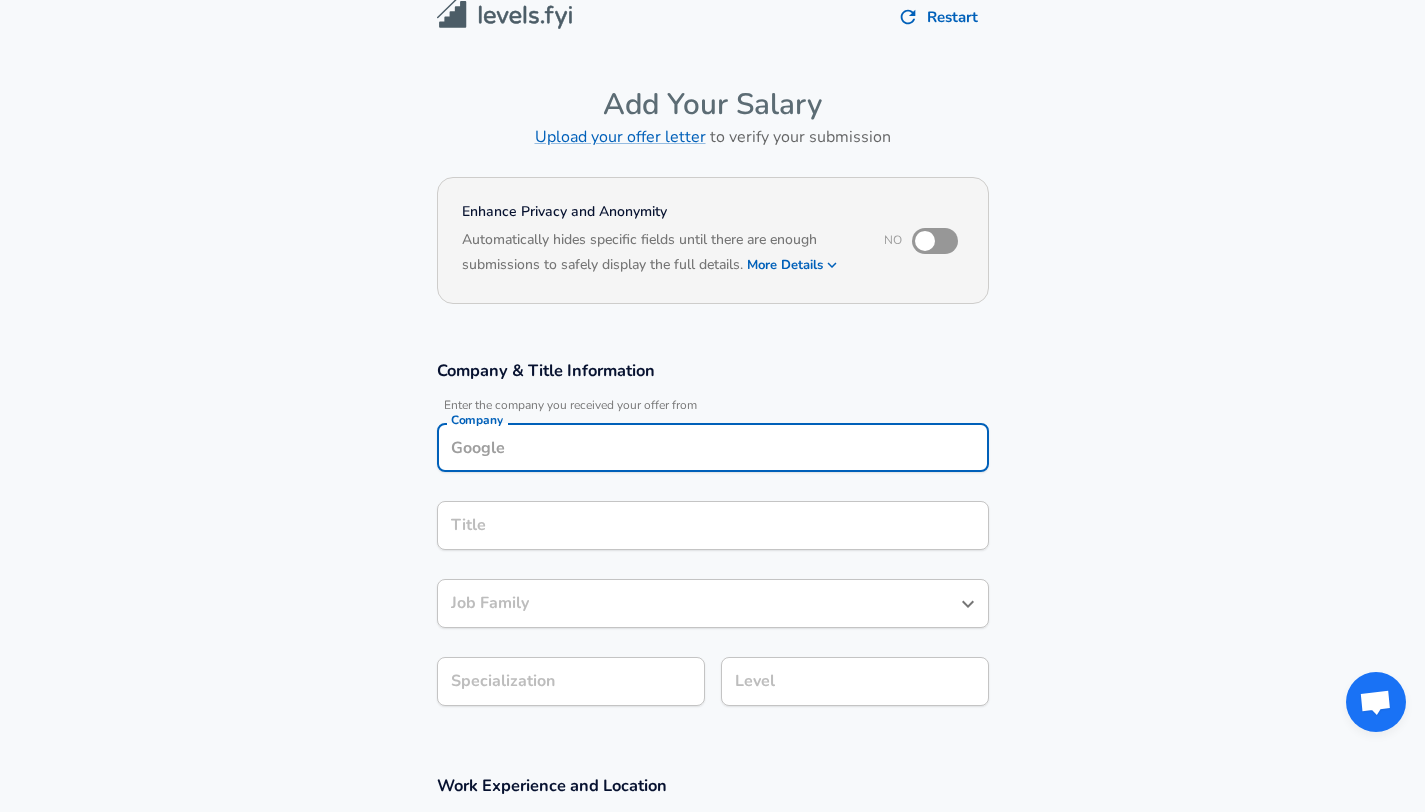 click on "Company" at bounding box center (713, 447) 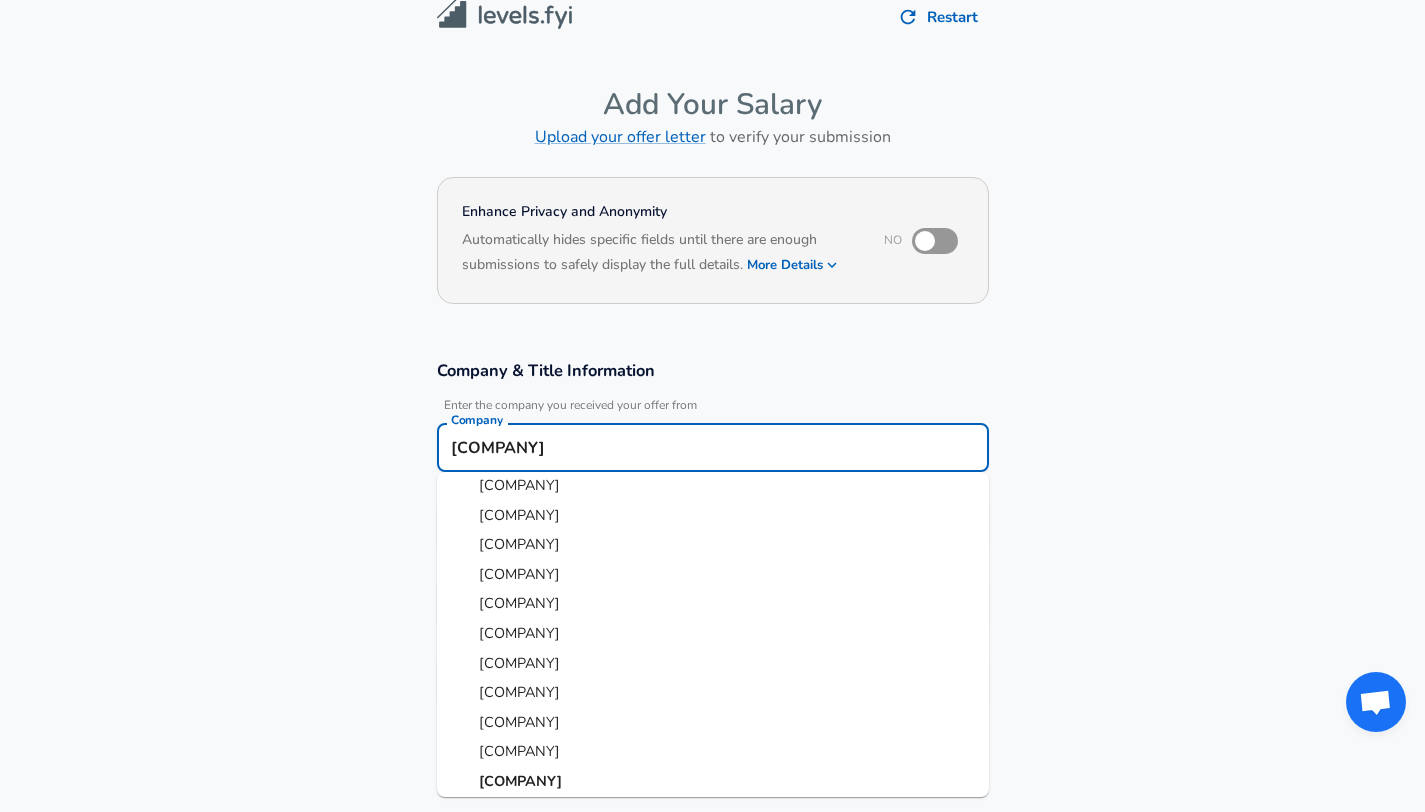 scroll, scrollTop: 17, scrollLeft: 0, axis: vertical 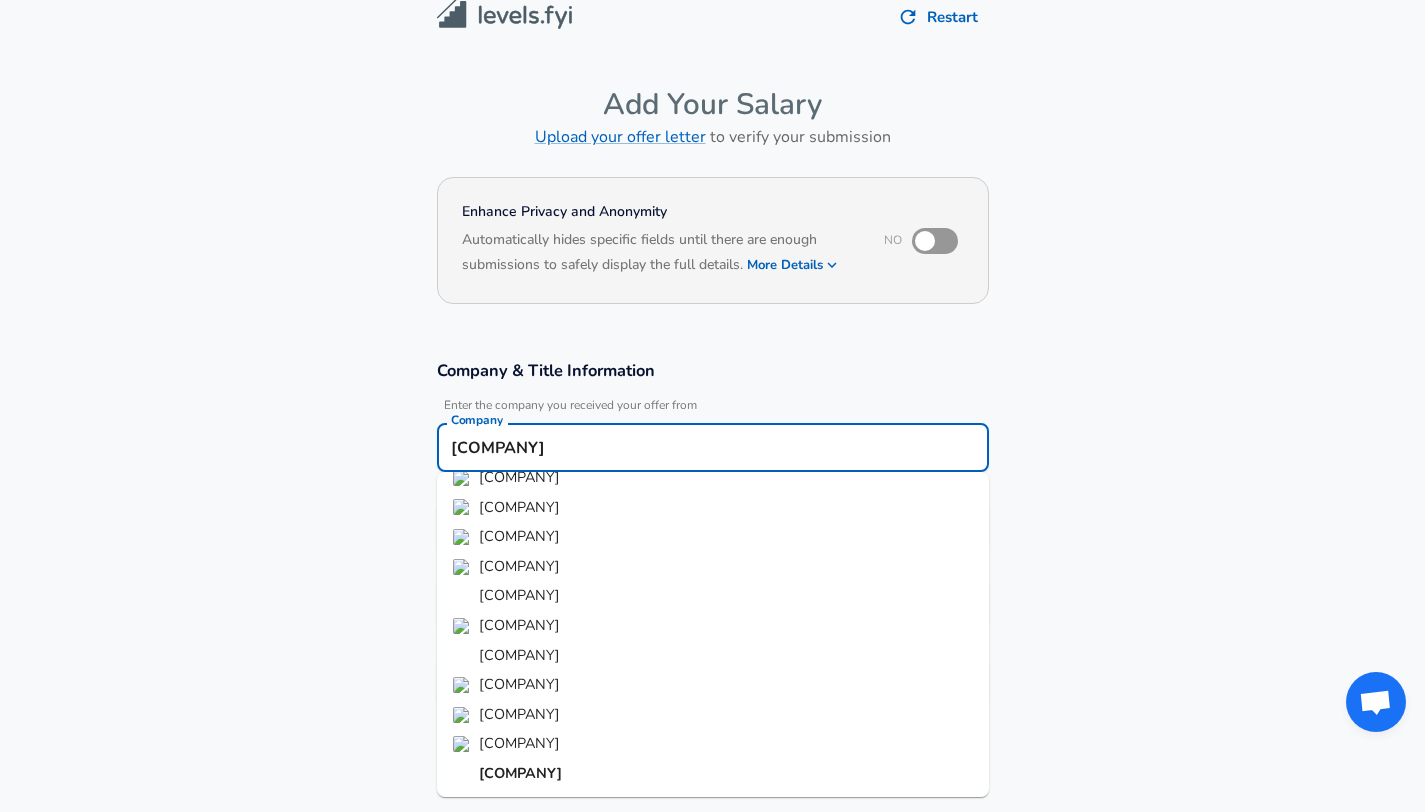 click on "[COMPANY]" at bounding box center (713, 774) 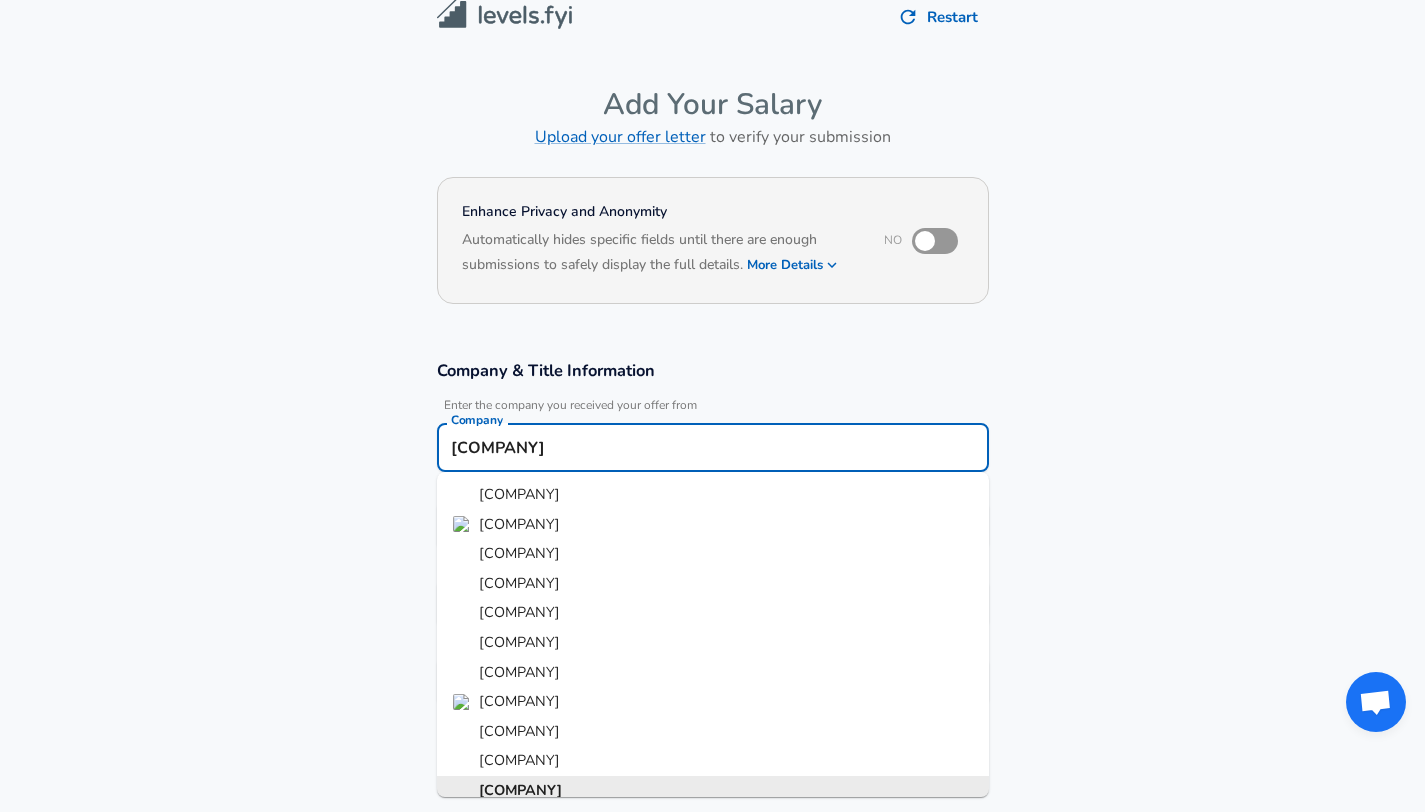 scroll, scrollTop: 9, scrollLeft: 0, axis: vertical 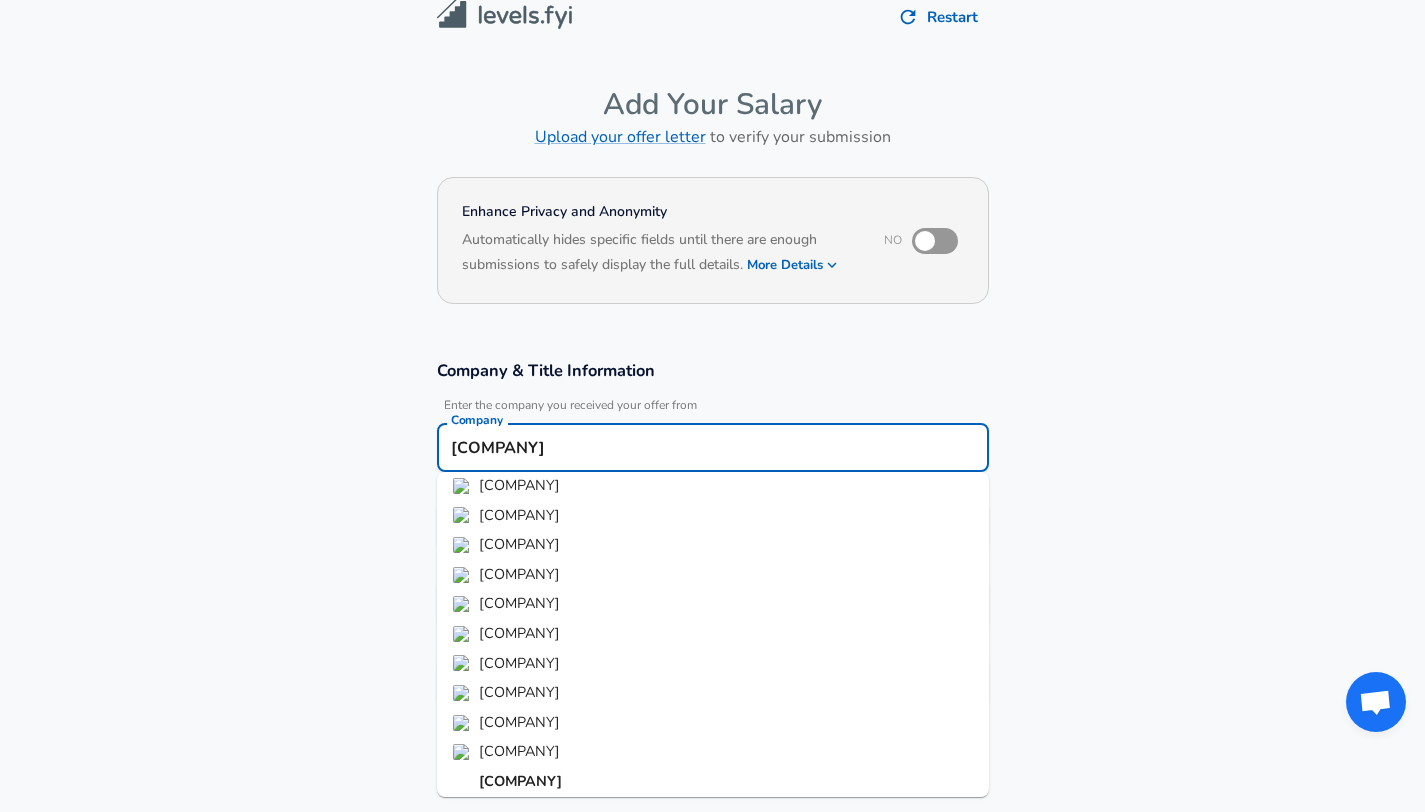 click on "[COMPANY]" at bounding box center (520, 781) 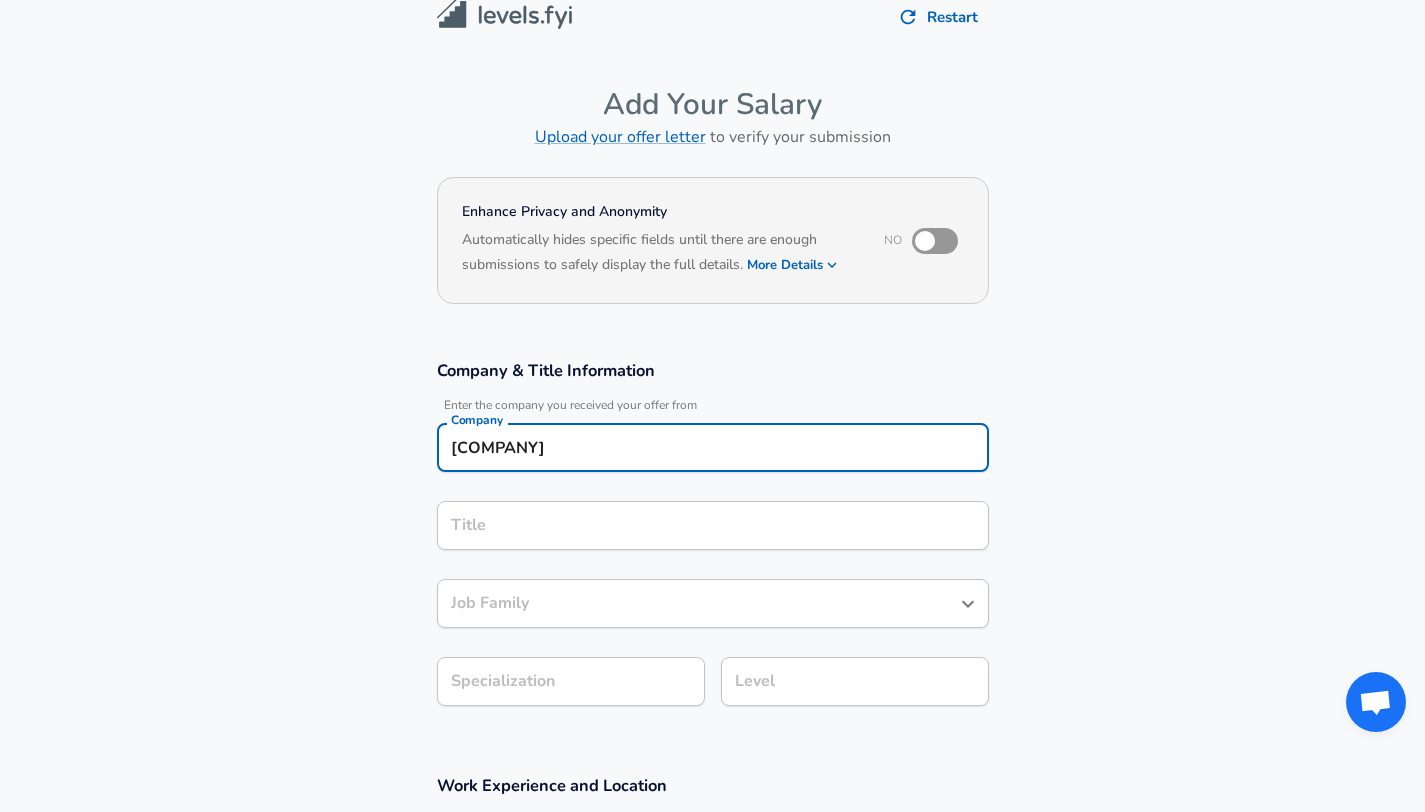 type on "[COMPANY]" 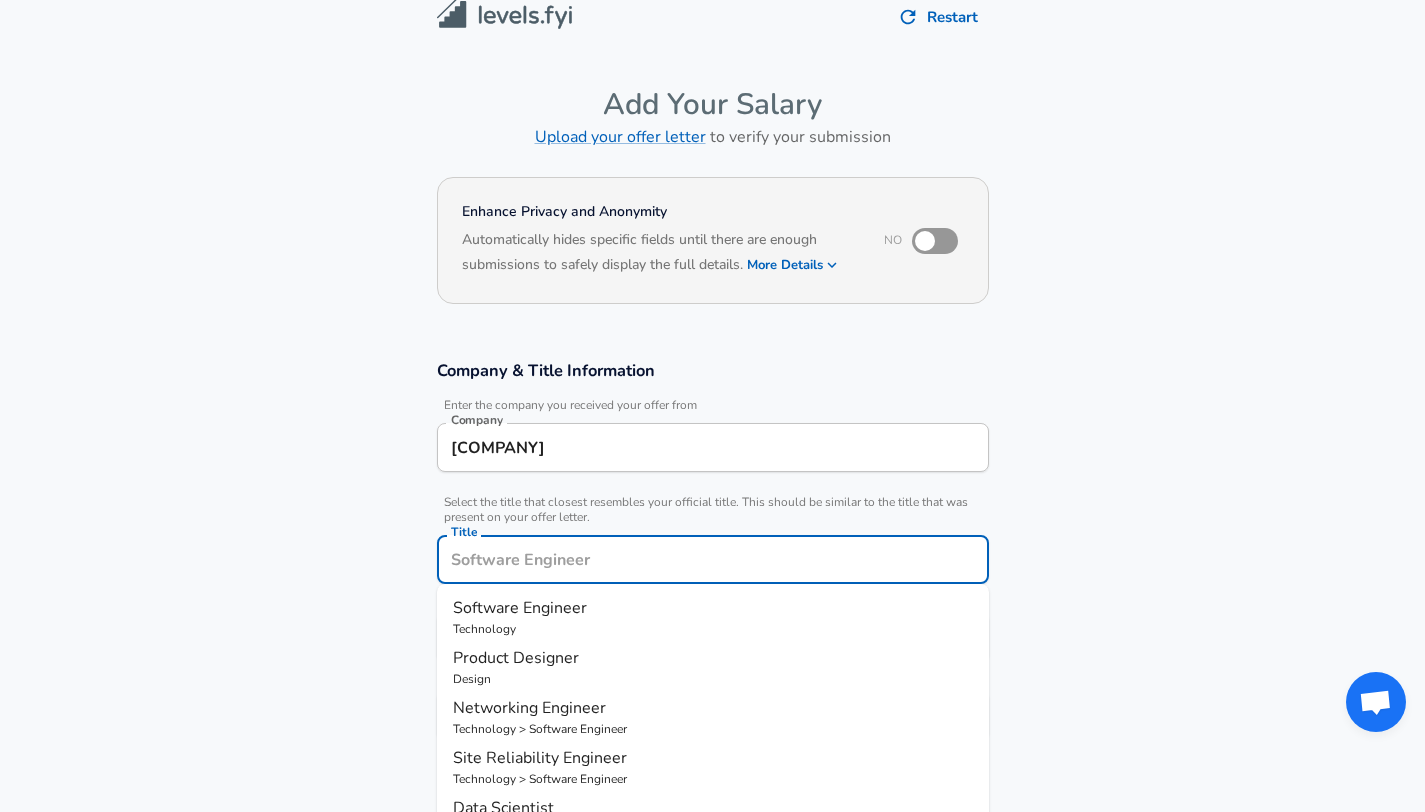 click on "Title" at bounding box center [713, 559] 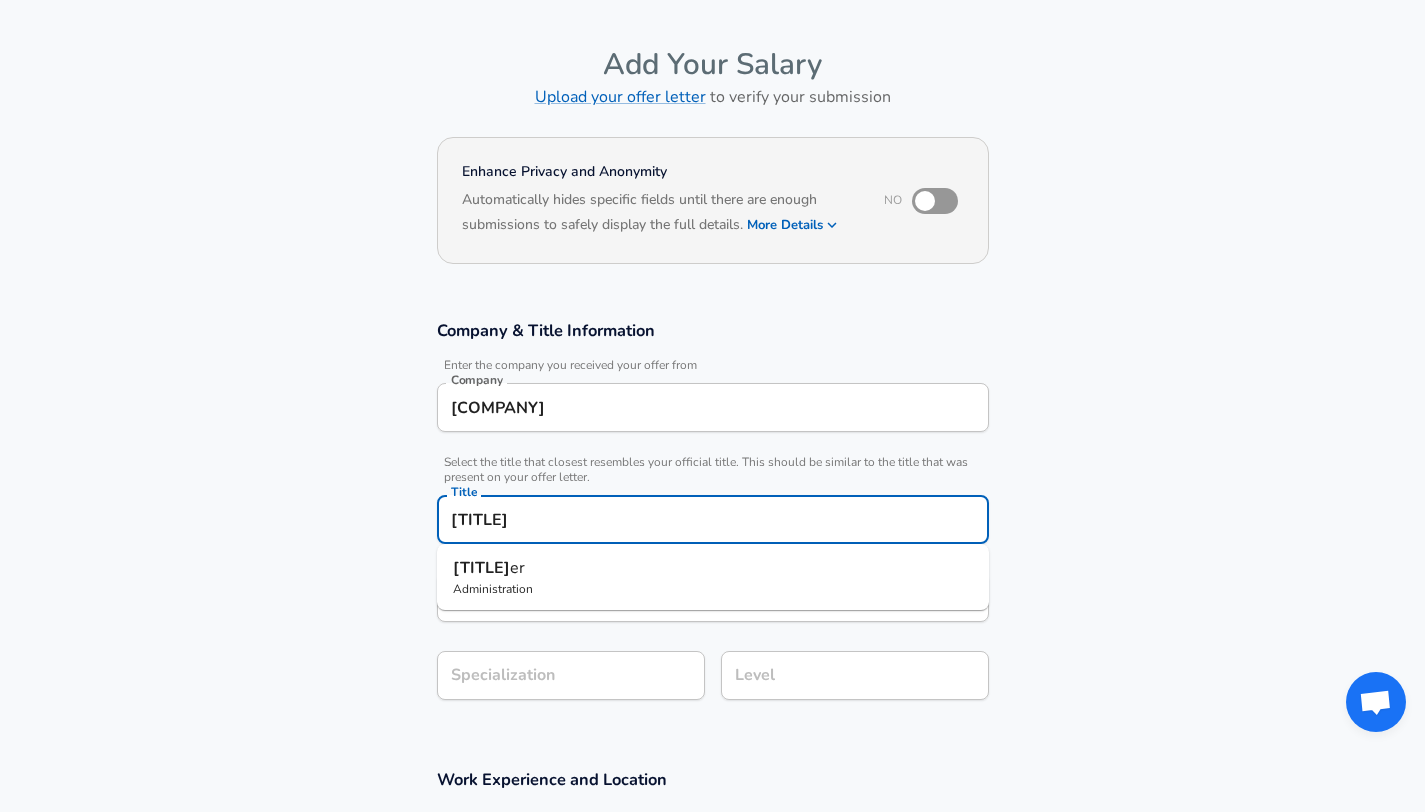type on "Founder" 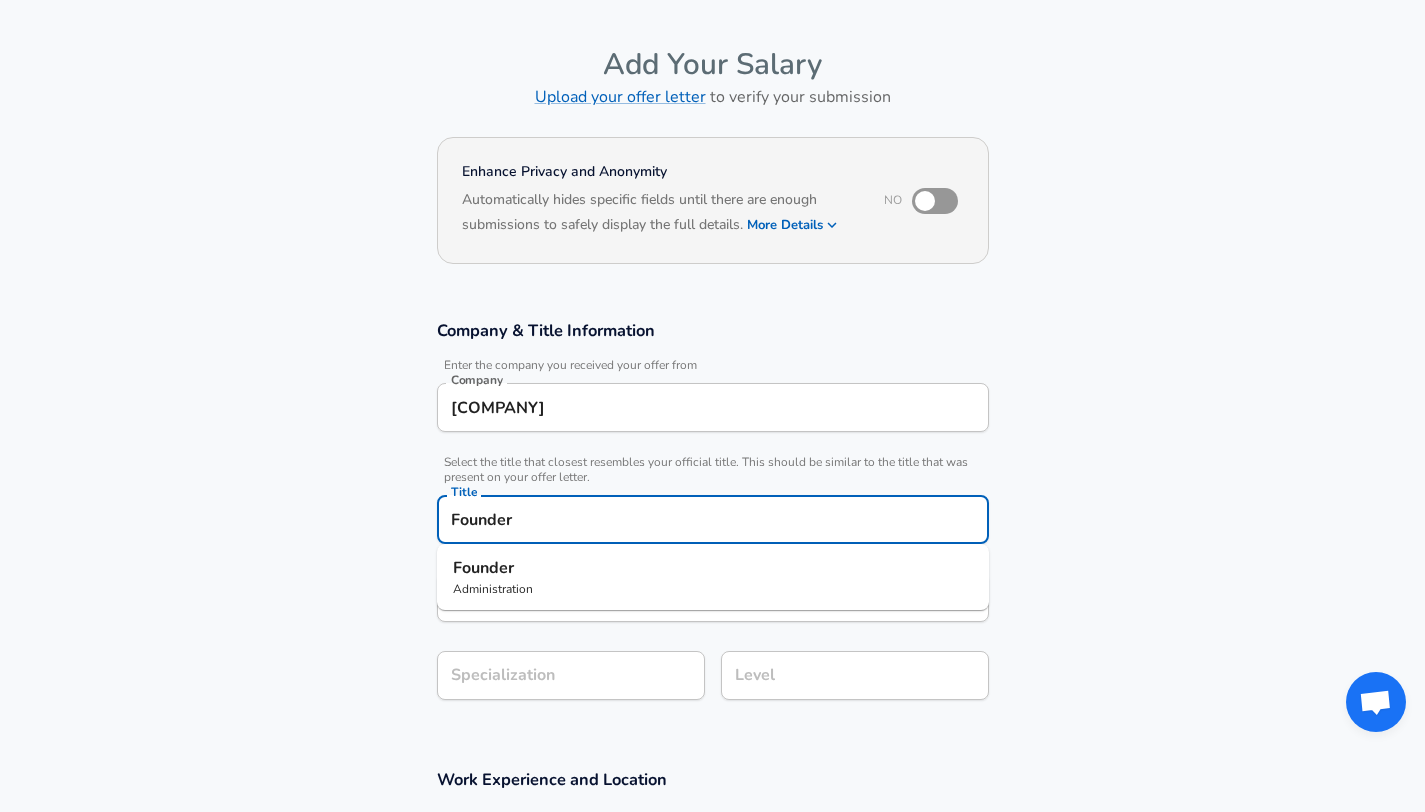 click on "Founder" at bounding box center [713, 568] 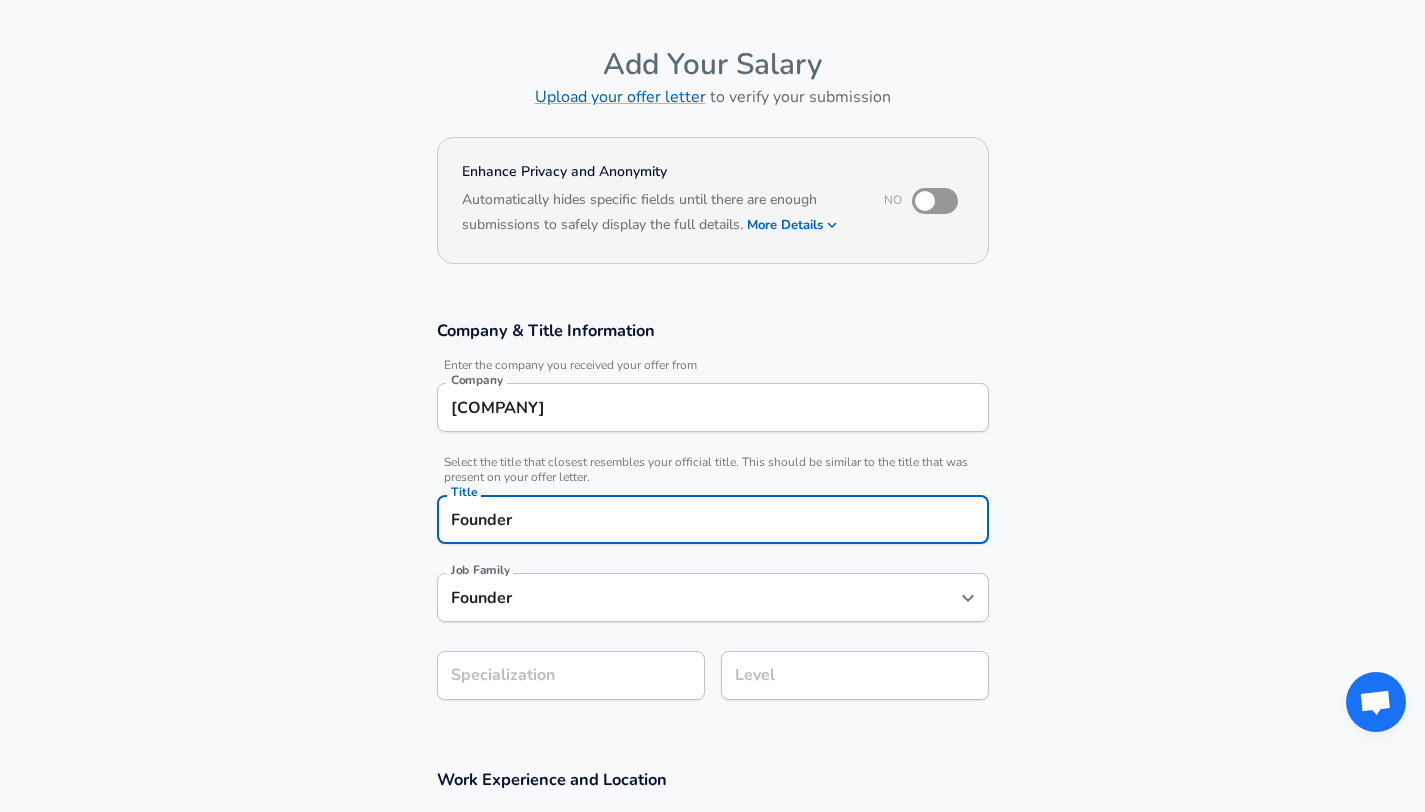 type on "Founder" 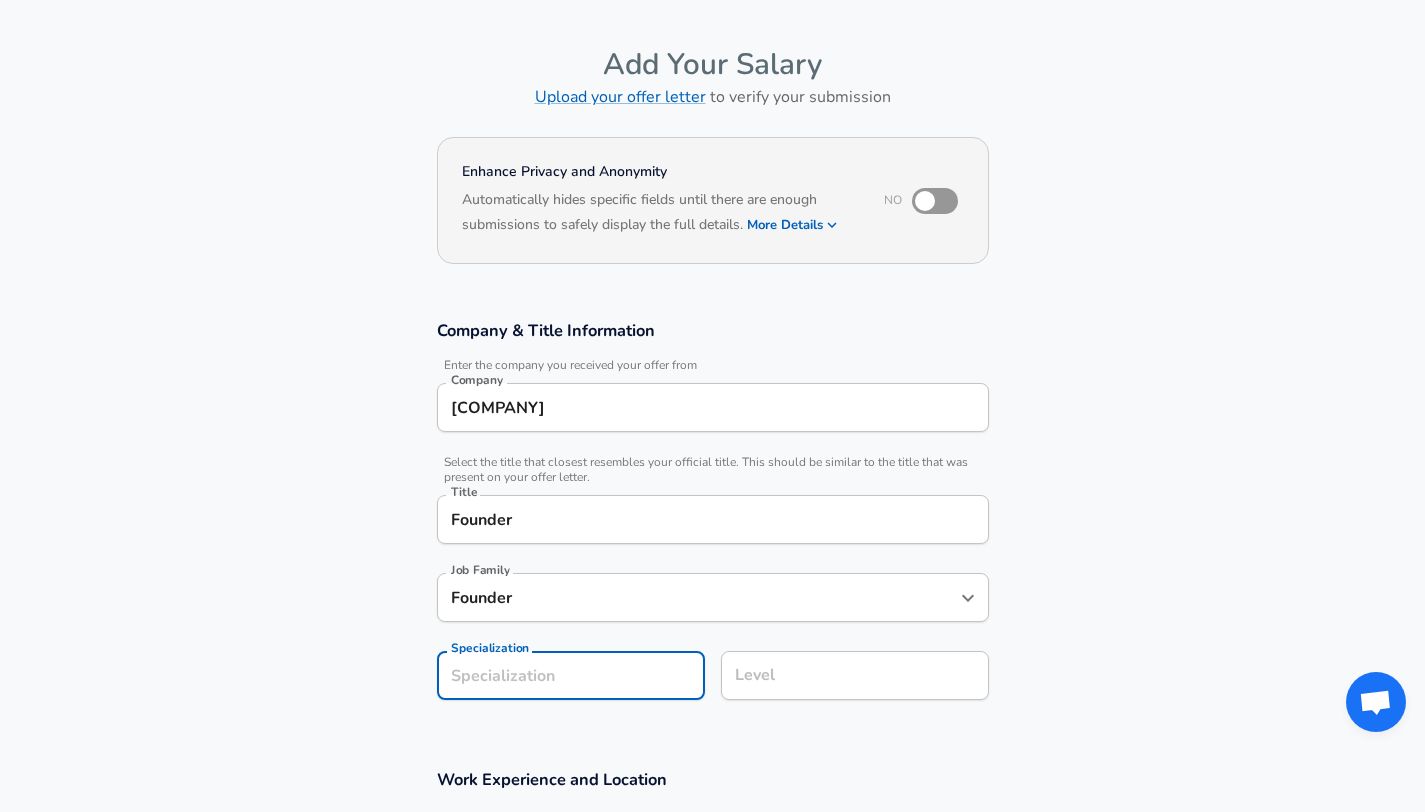 scroll, scrollTop: 120, scrollLeft: 0, axis: vertical 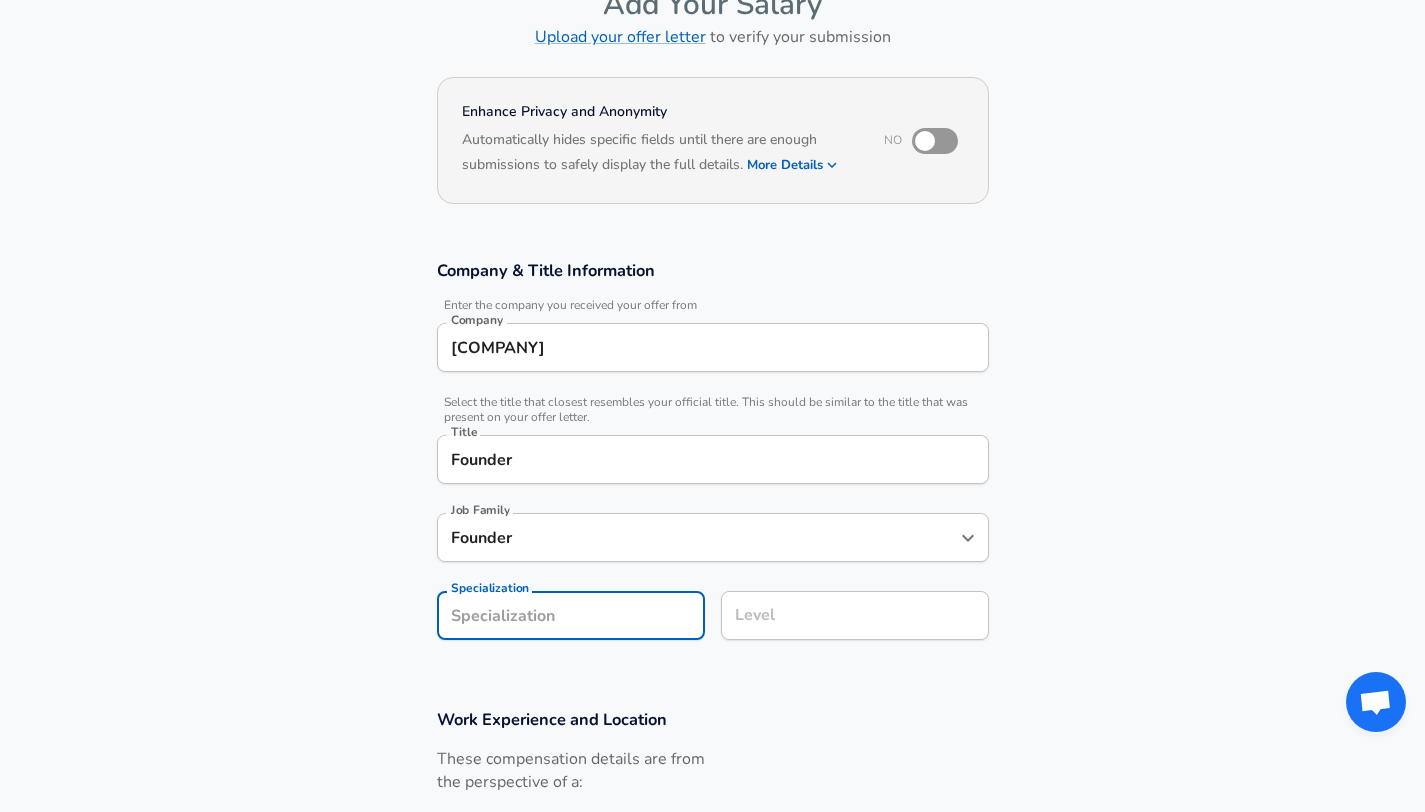 click on "Company & Title Information Enter the company you received your offer from Company [COMPANY] Company Select the title that closest resembles your official title. This should be similar to the title that was present on your offer letter. Title Founder Title Job Family Founder Job Family Specialization Specialization Level Level" at bounding box center (712, 460) 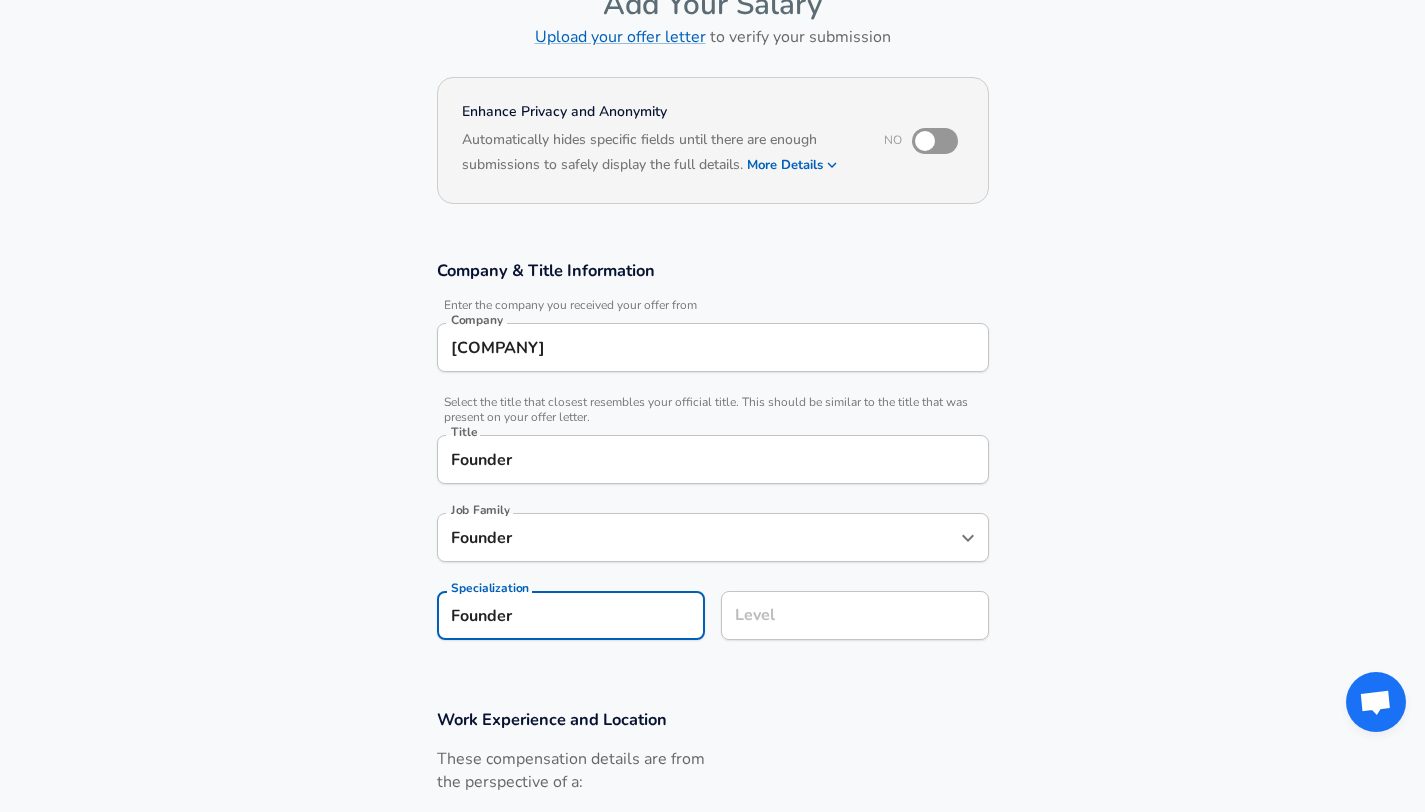 type on "Founder" 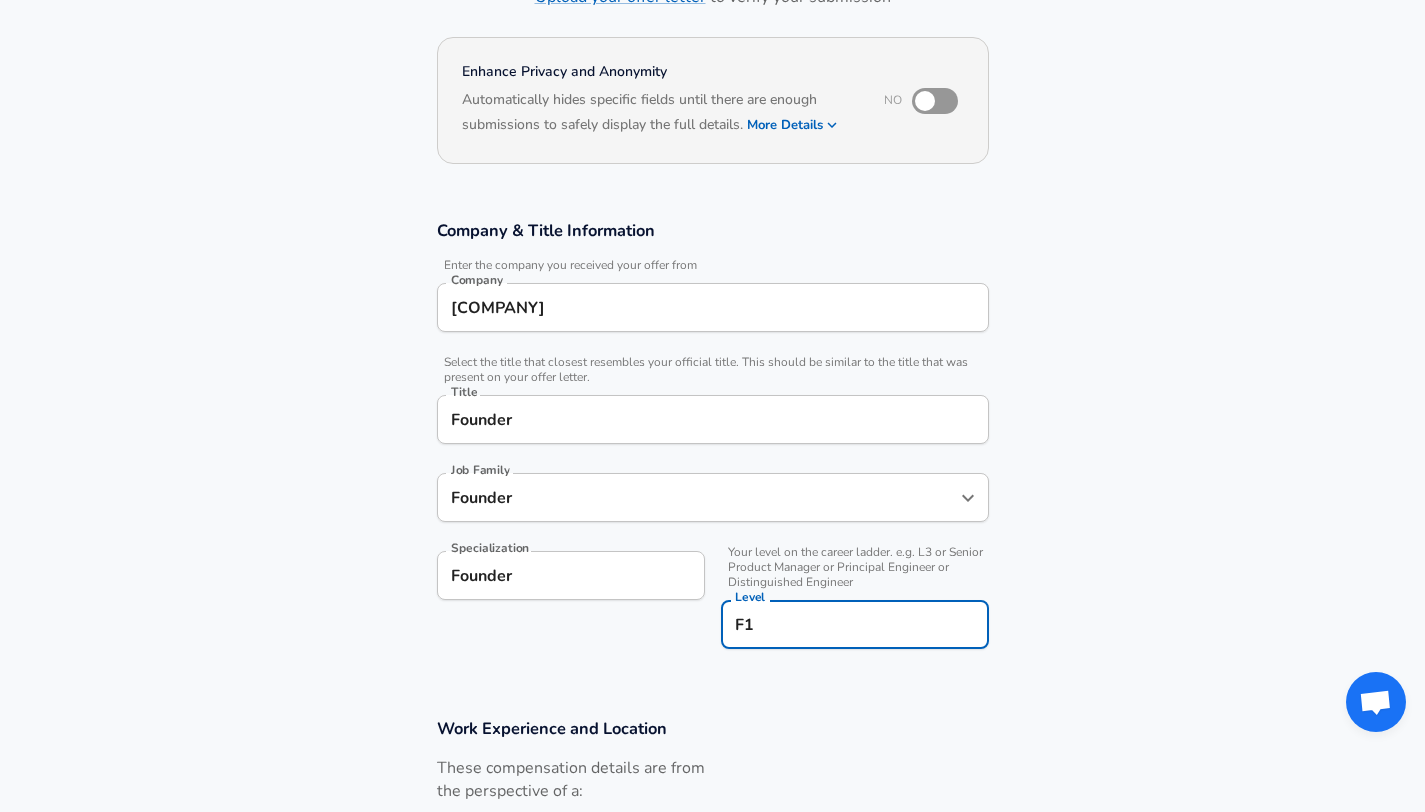 type on "F1" 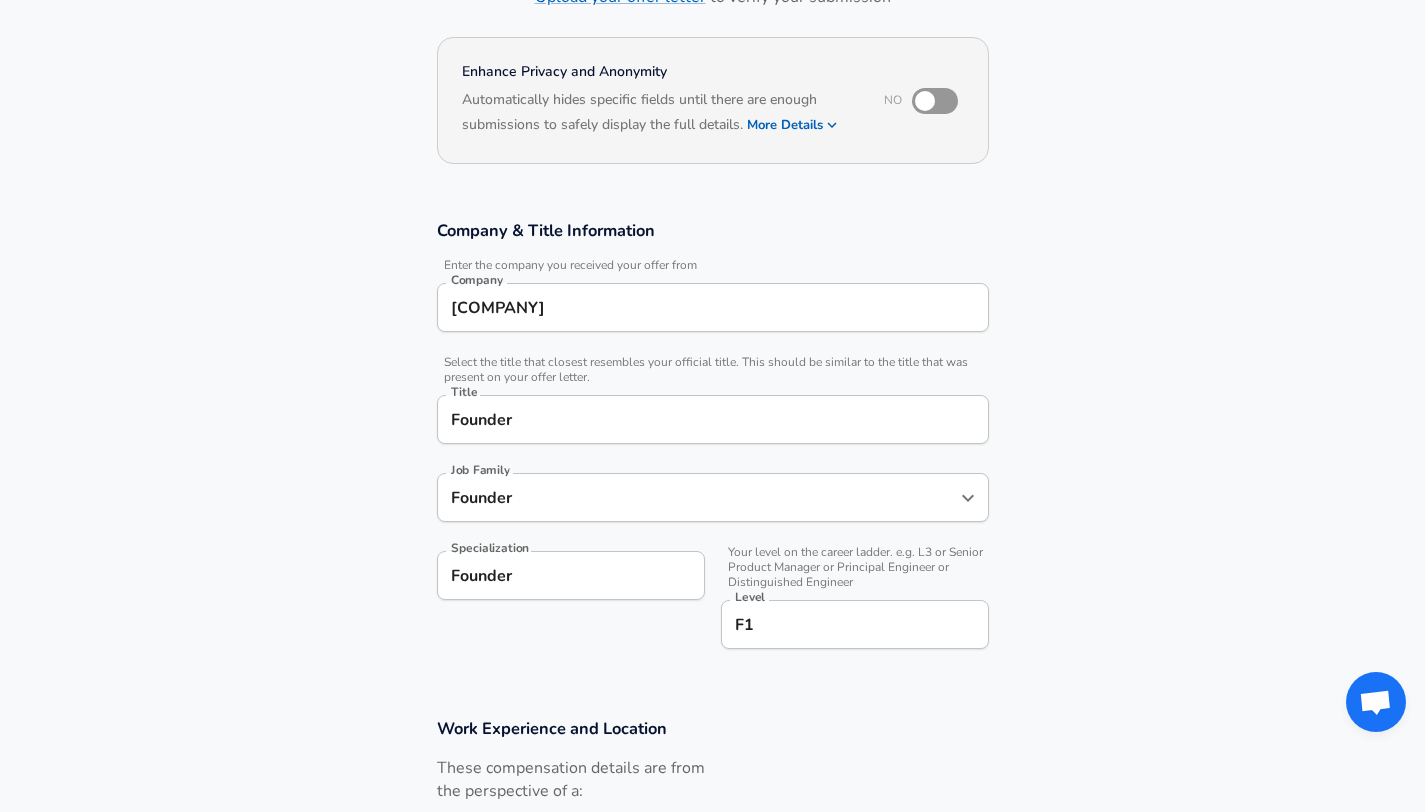 click on "Specialization [TITLE] Specialization" at bounding box center (563, 598) 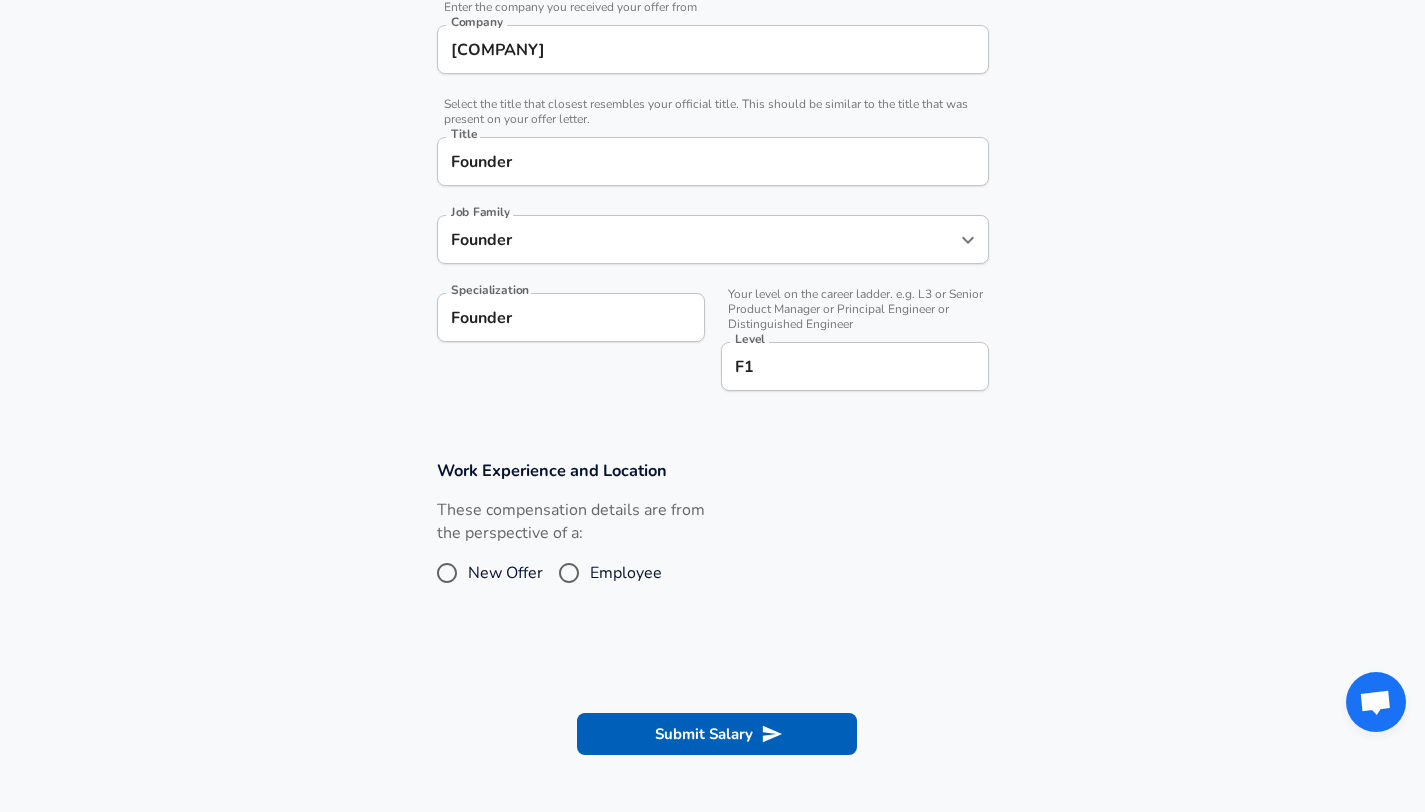 scroll, scrollTop: 446, scrollLeft: 0, axis: vertical 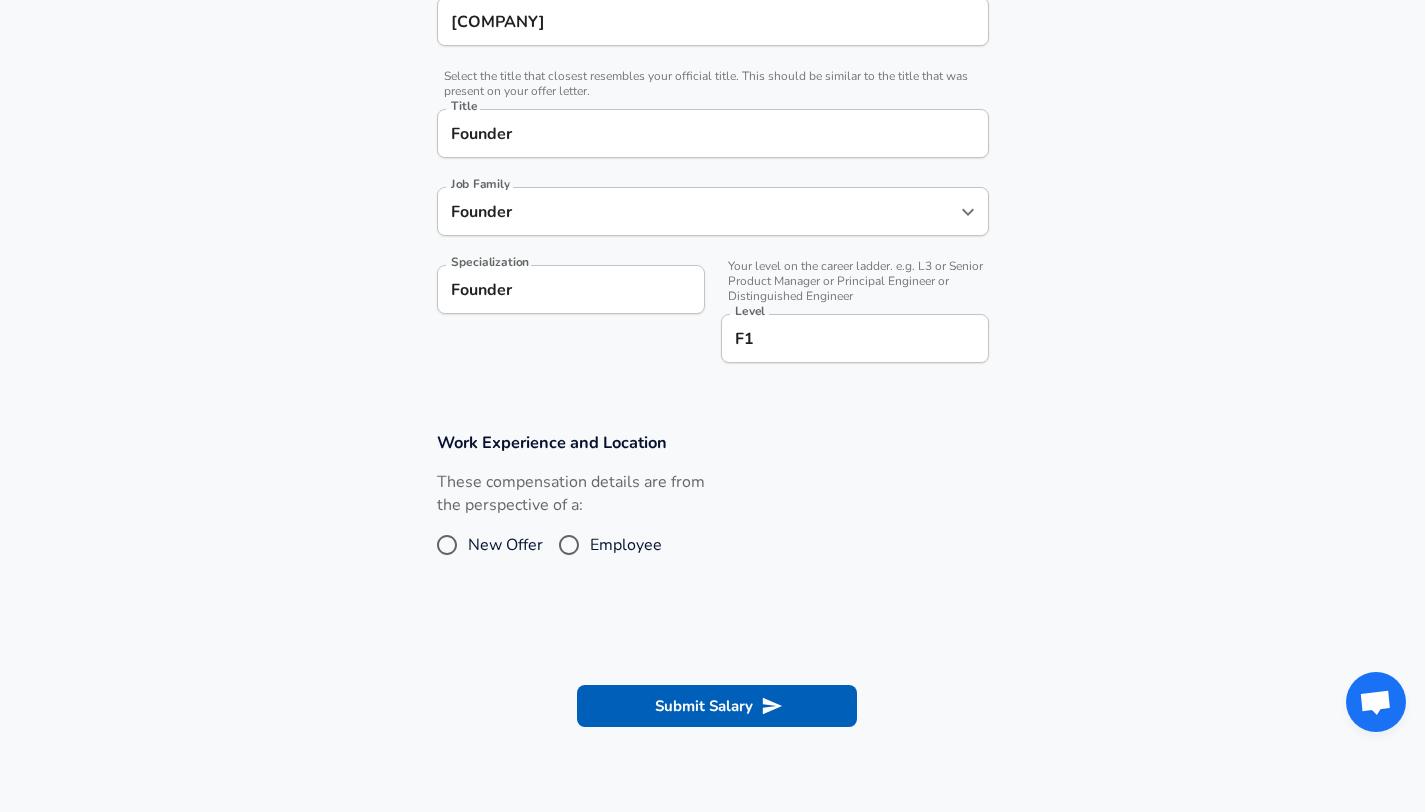 click on "[TITLE] Employee" at bounding box center [571, 545] 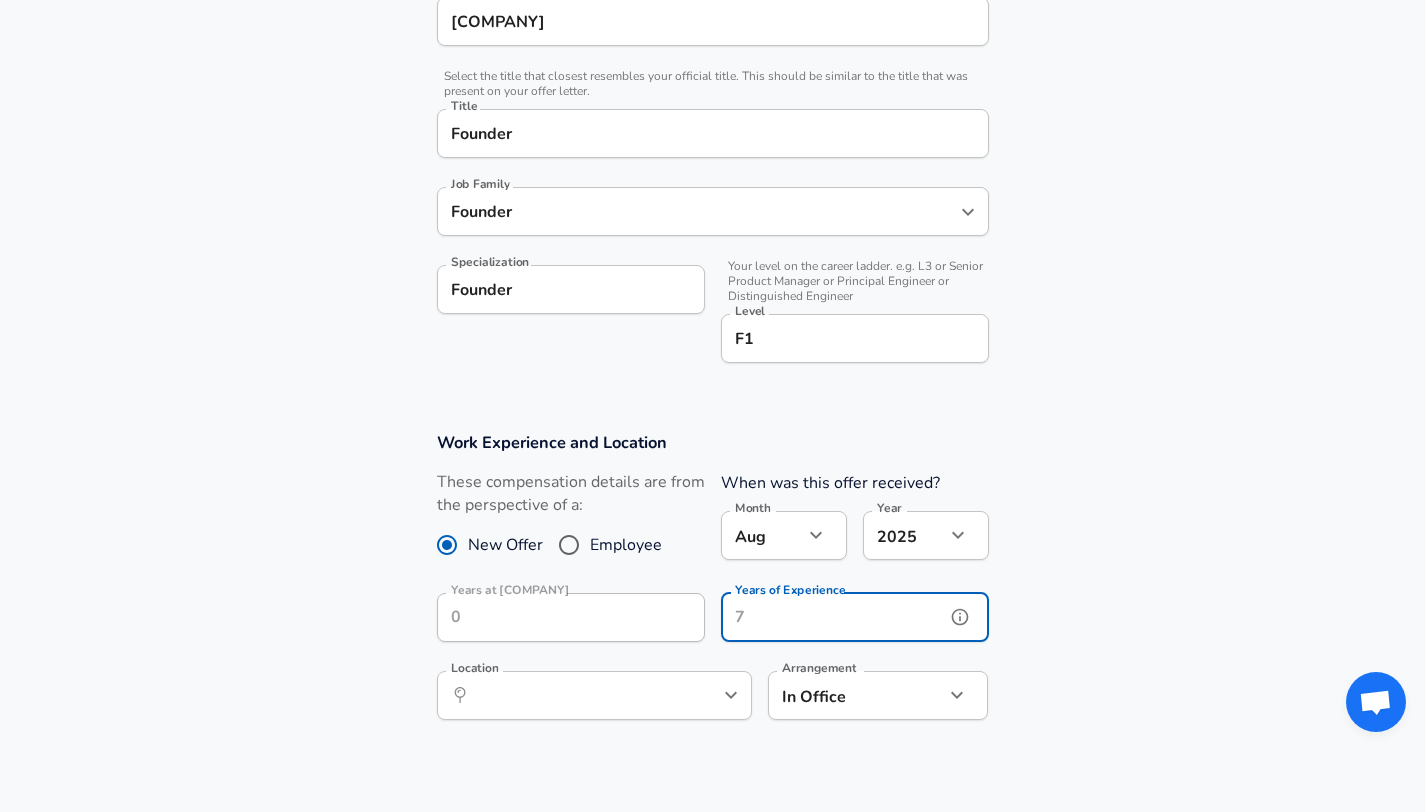click on "Years of Experience" at bounding box center [833, 617] 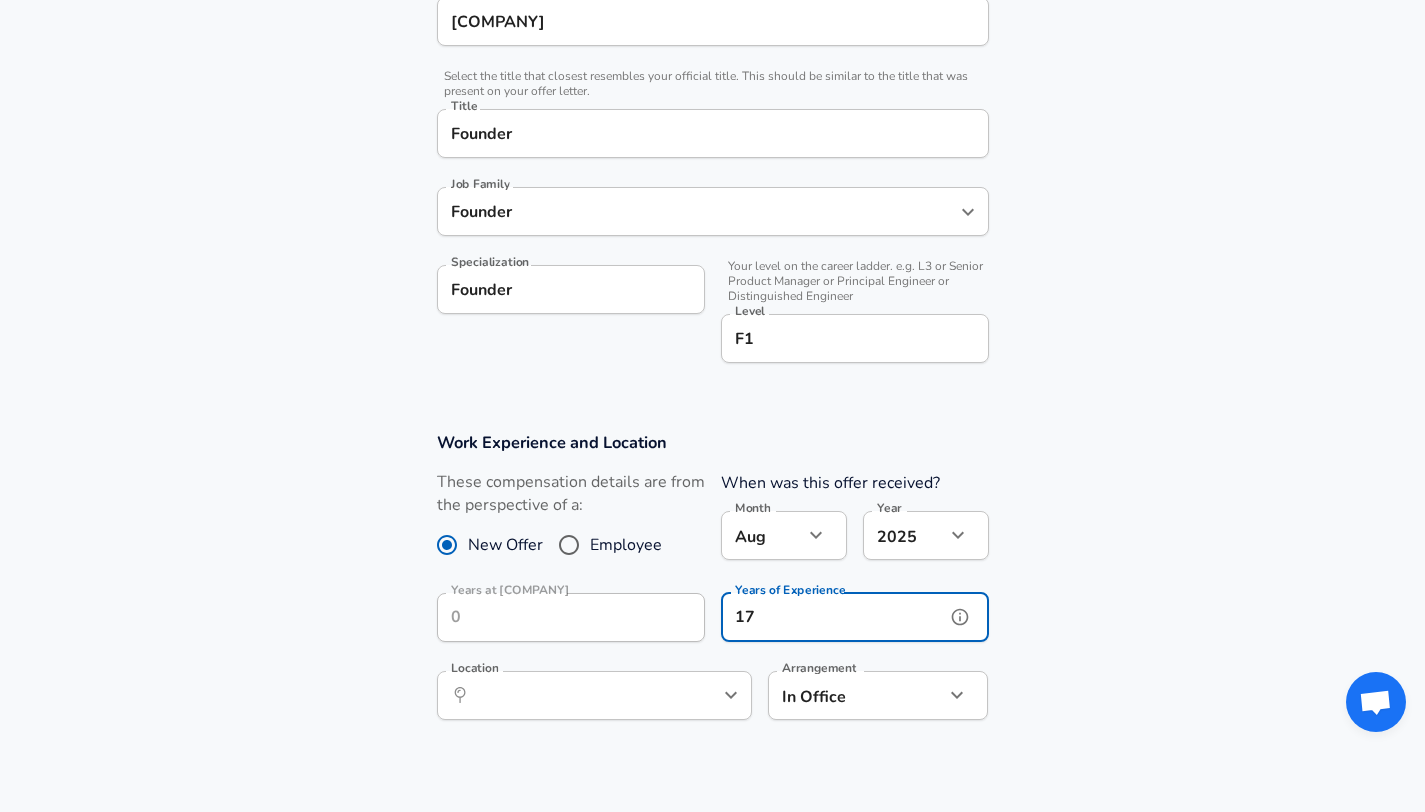 type on "17" 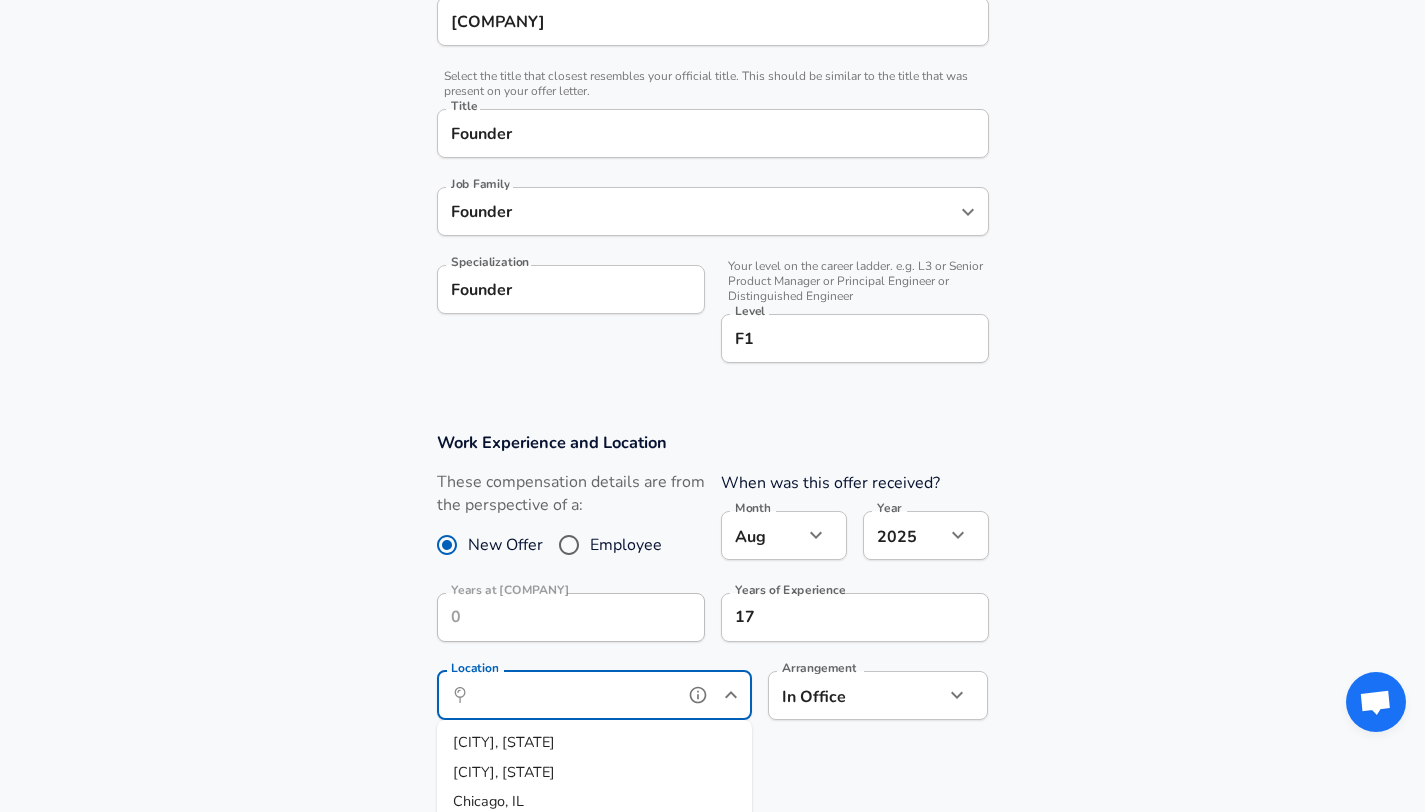 click on "Location" at bounding box center [572, 695] 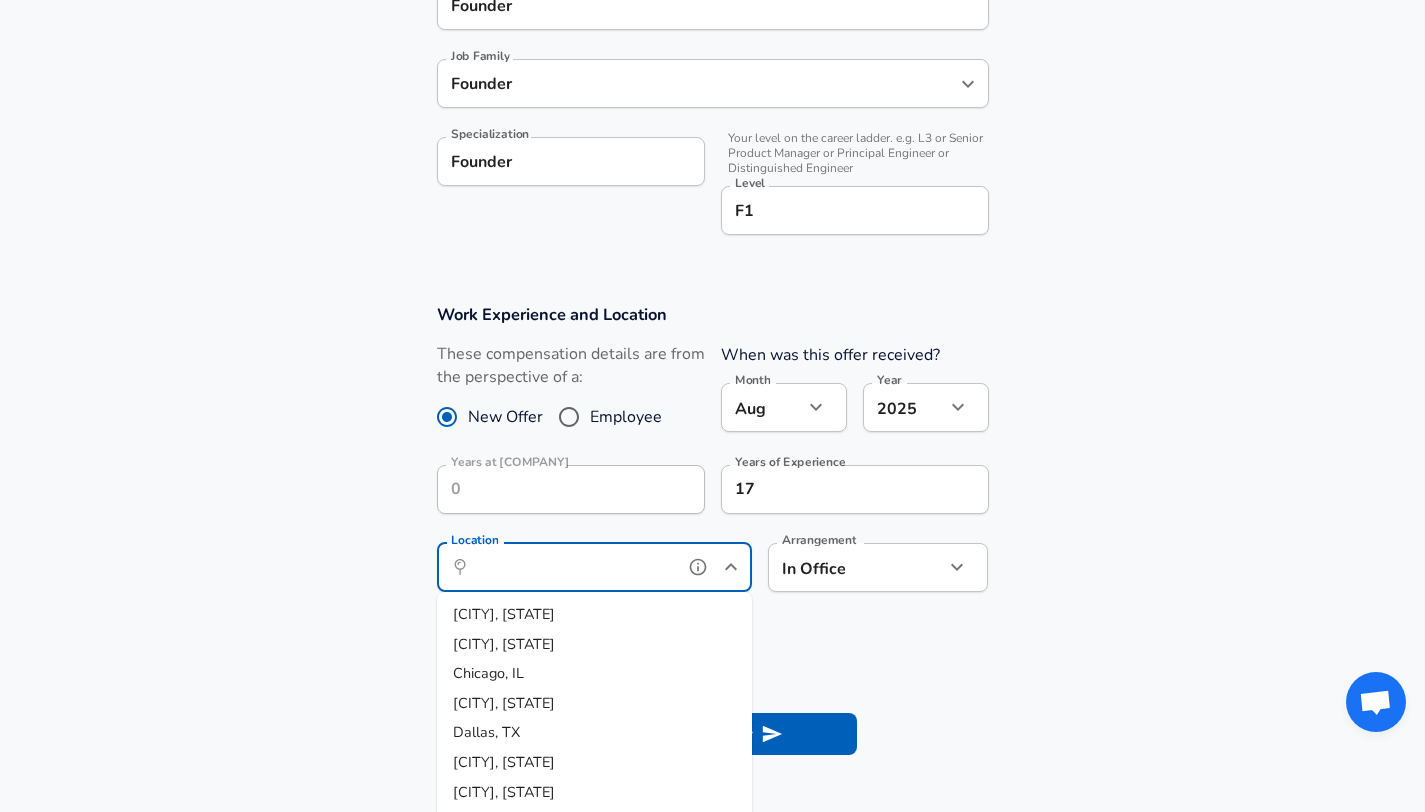scroll, scrollTop: 661, scrollLeft: 0, axis: vertical 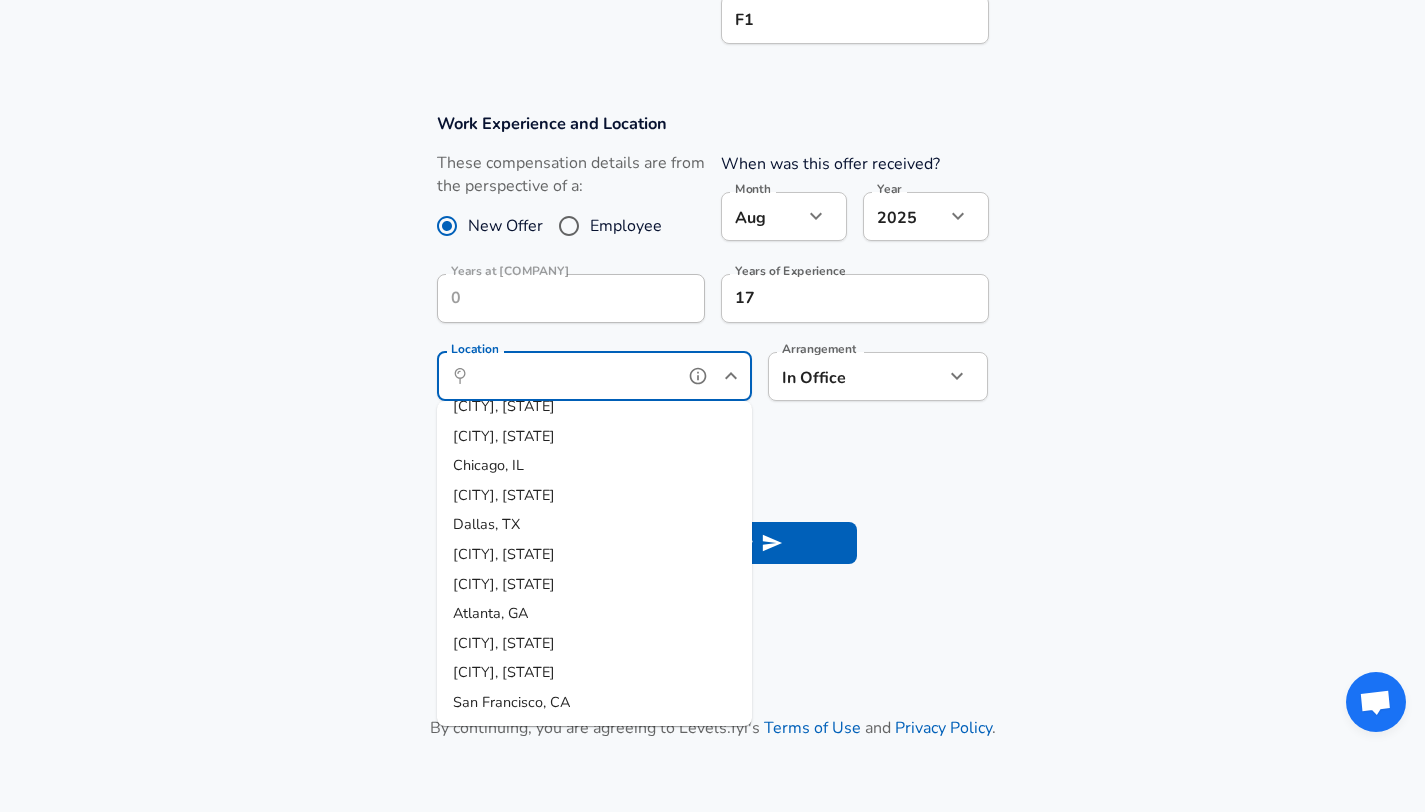 click on "San Francisco, CA" at bounding box center [511, 702] 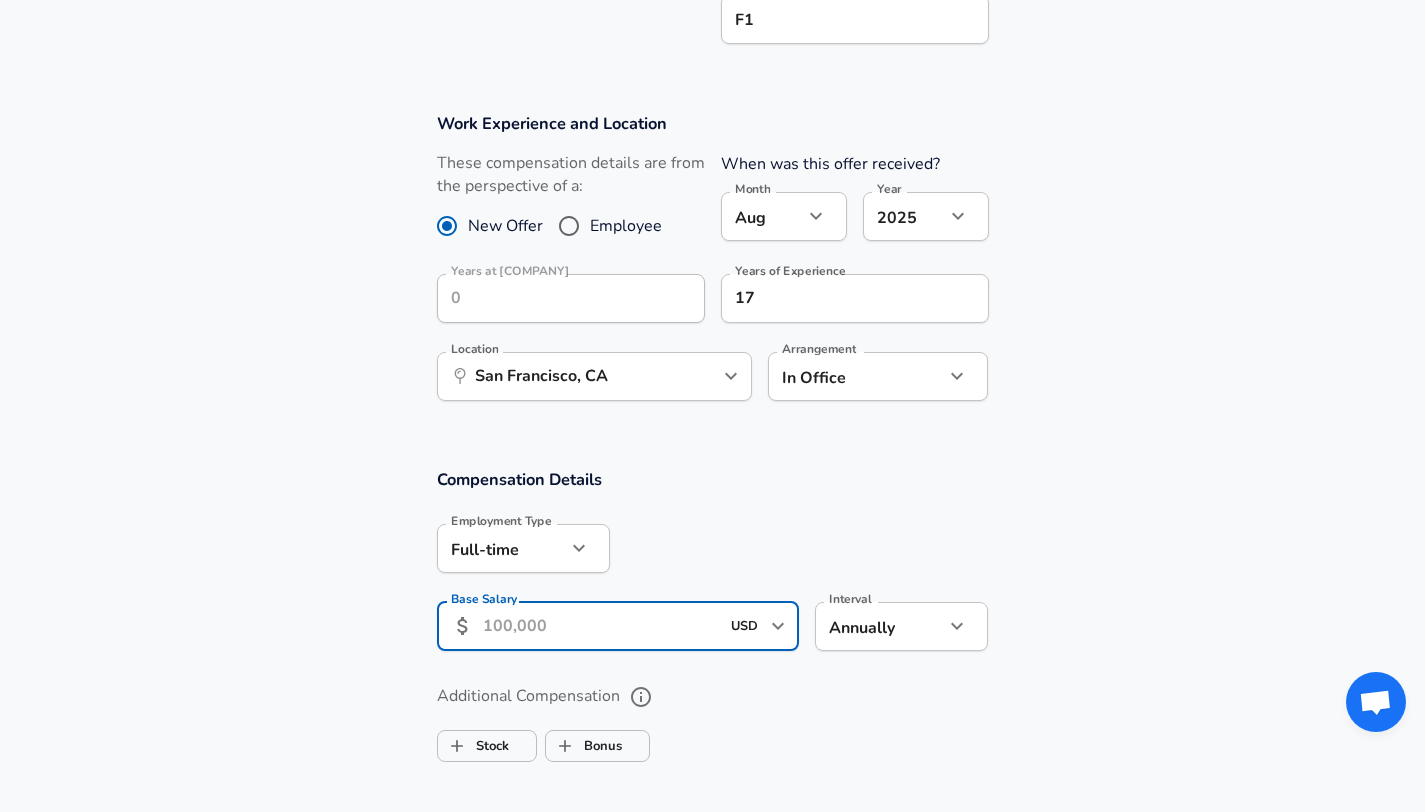 click on "Base Salary" at bounding box center (601, 626) 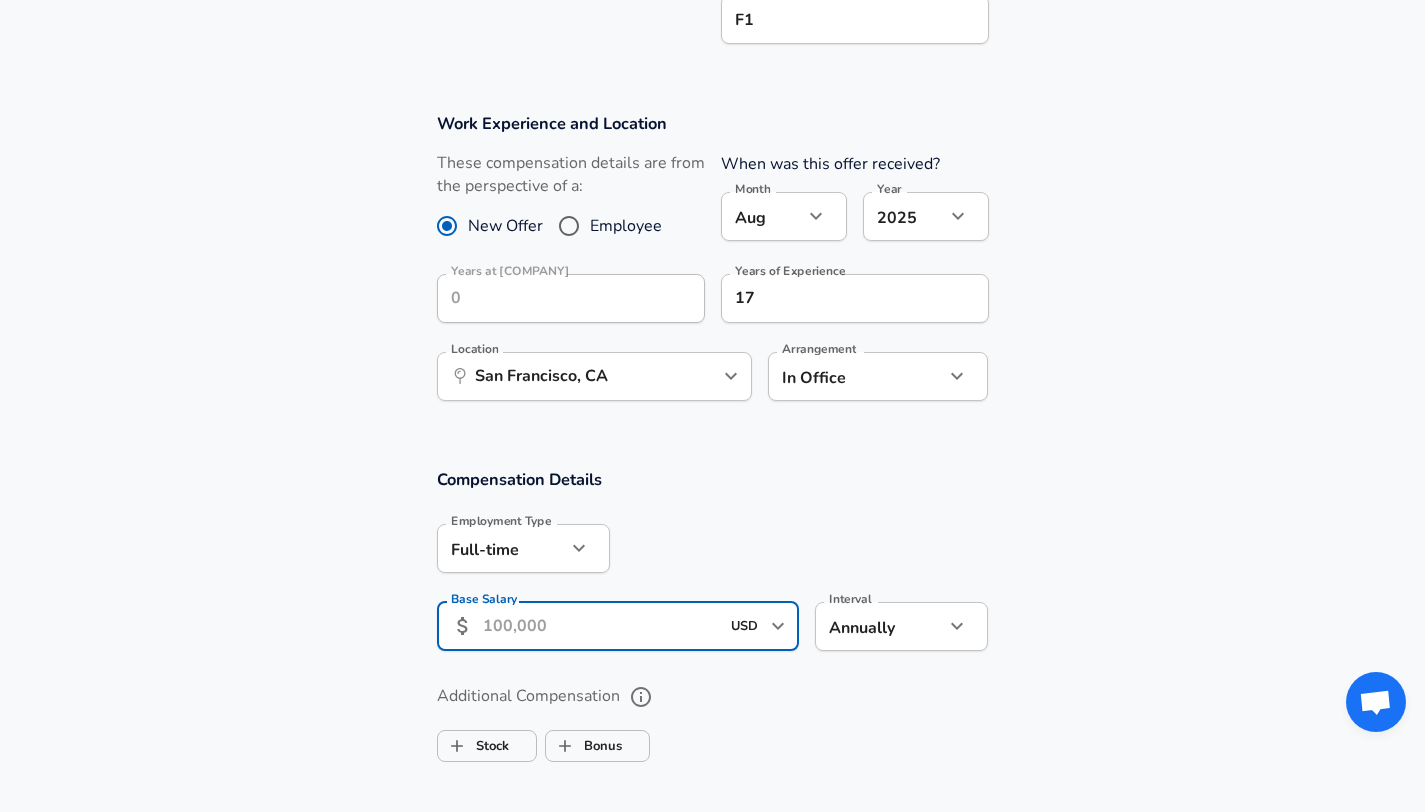 type on "1" 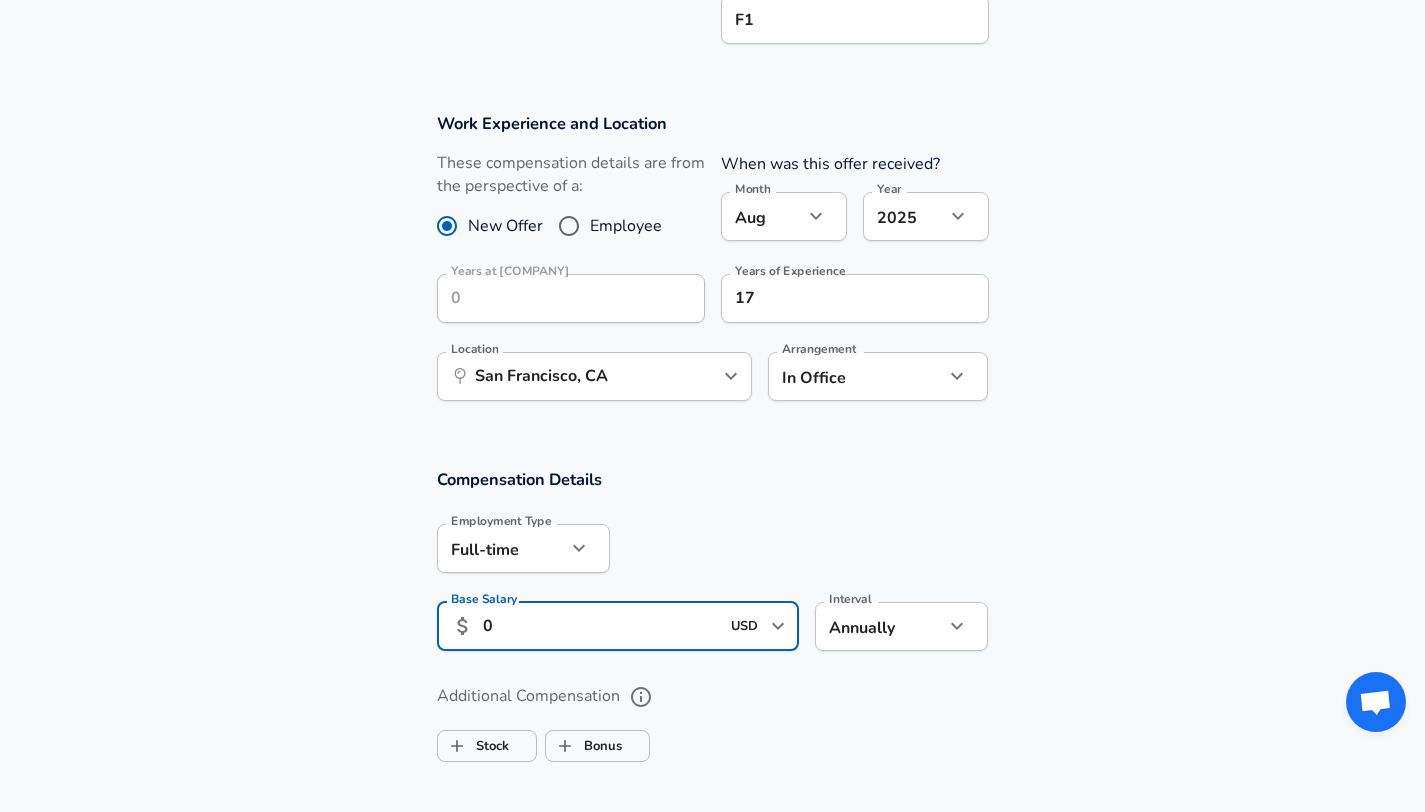 type on "0" 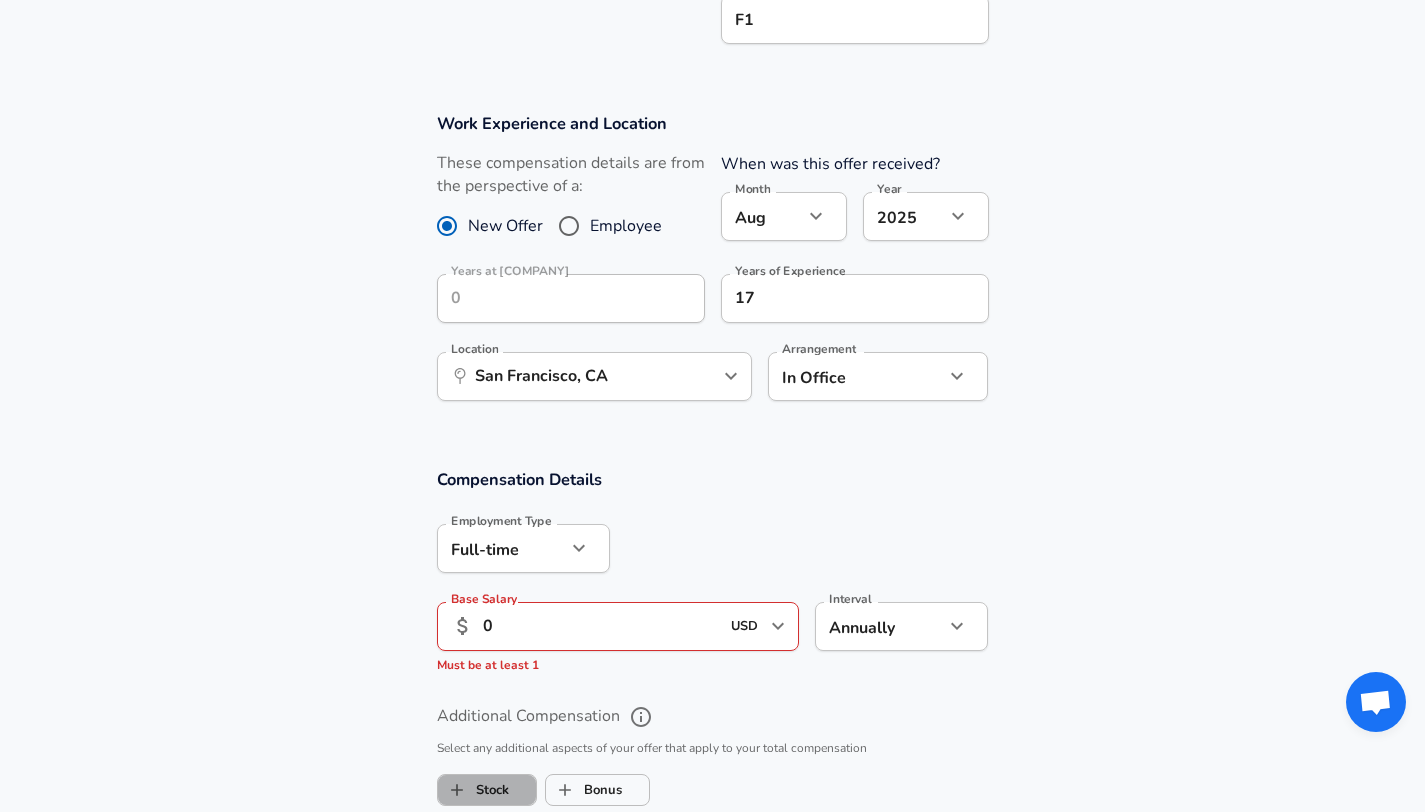 click on "Stock" at bounding box center (473, 790) 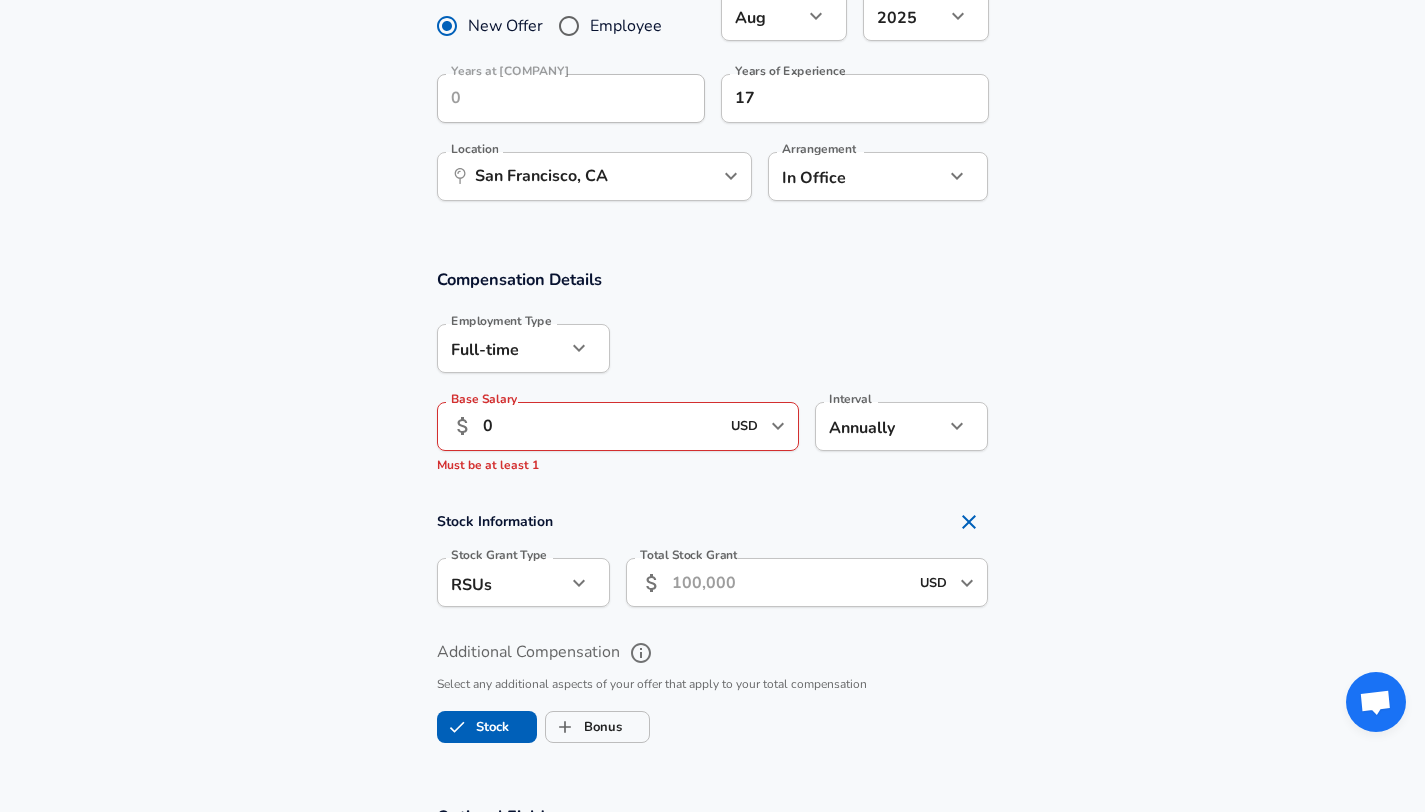 scroll, scrollTop: 967, scrollLeft: 0, axis: vertical 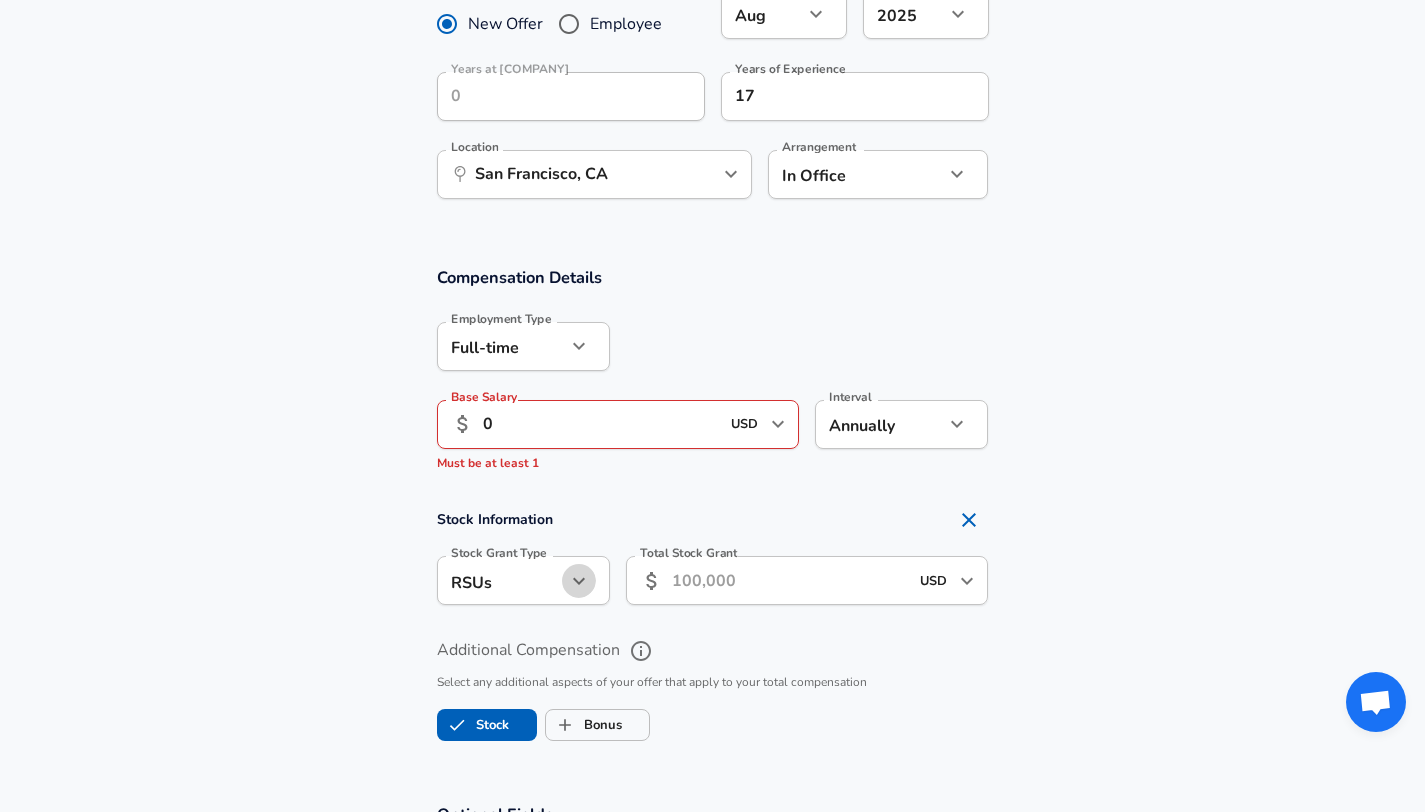 click at bounding box center [579, 581] 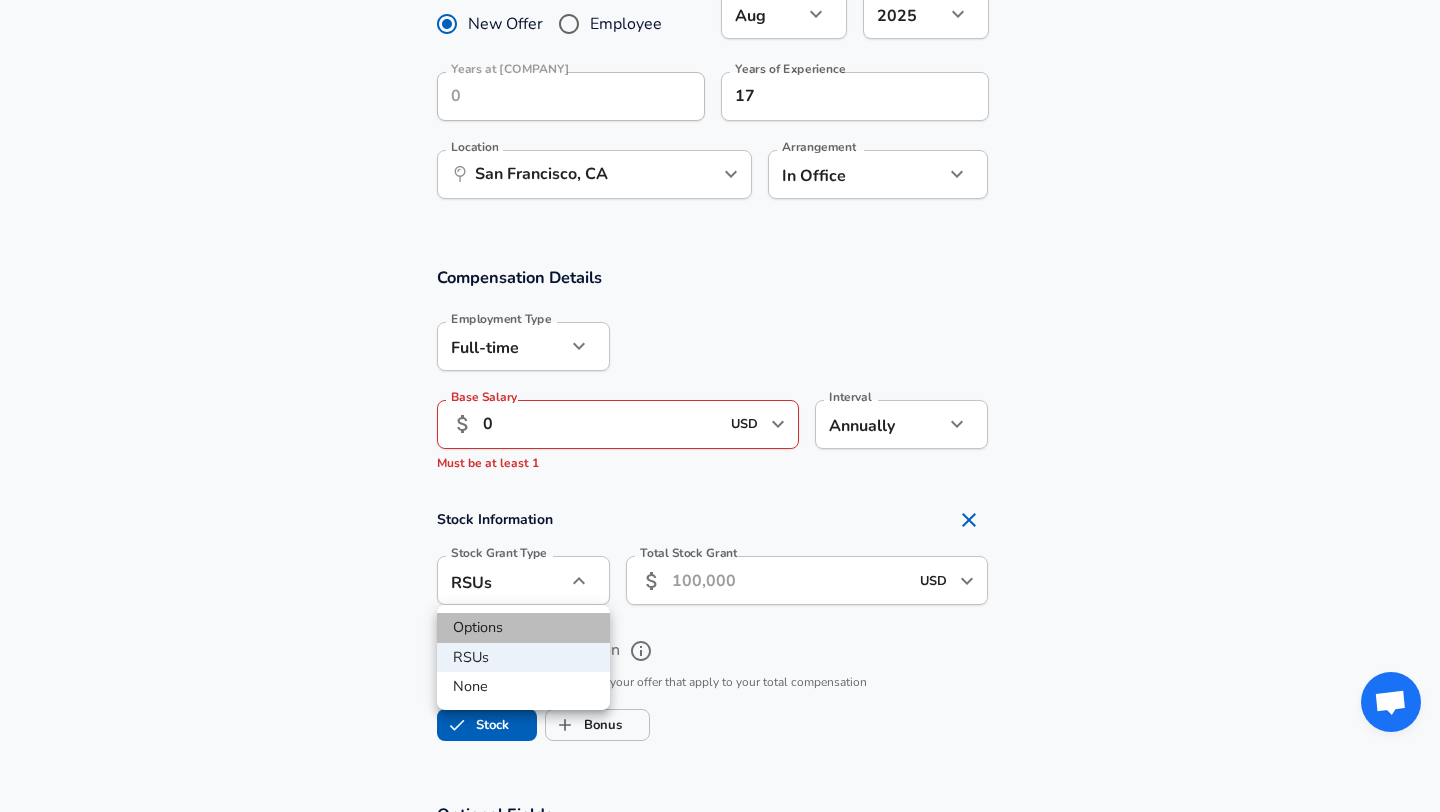 click on "Options" at bounding box center (523, 628) 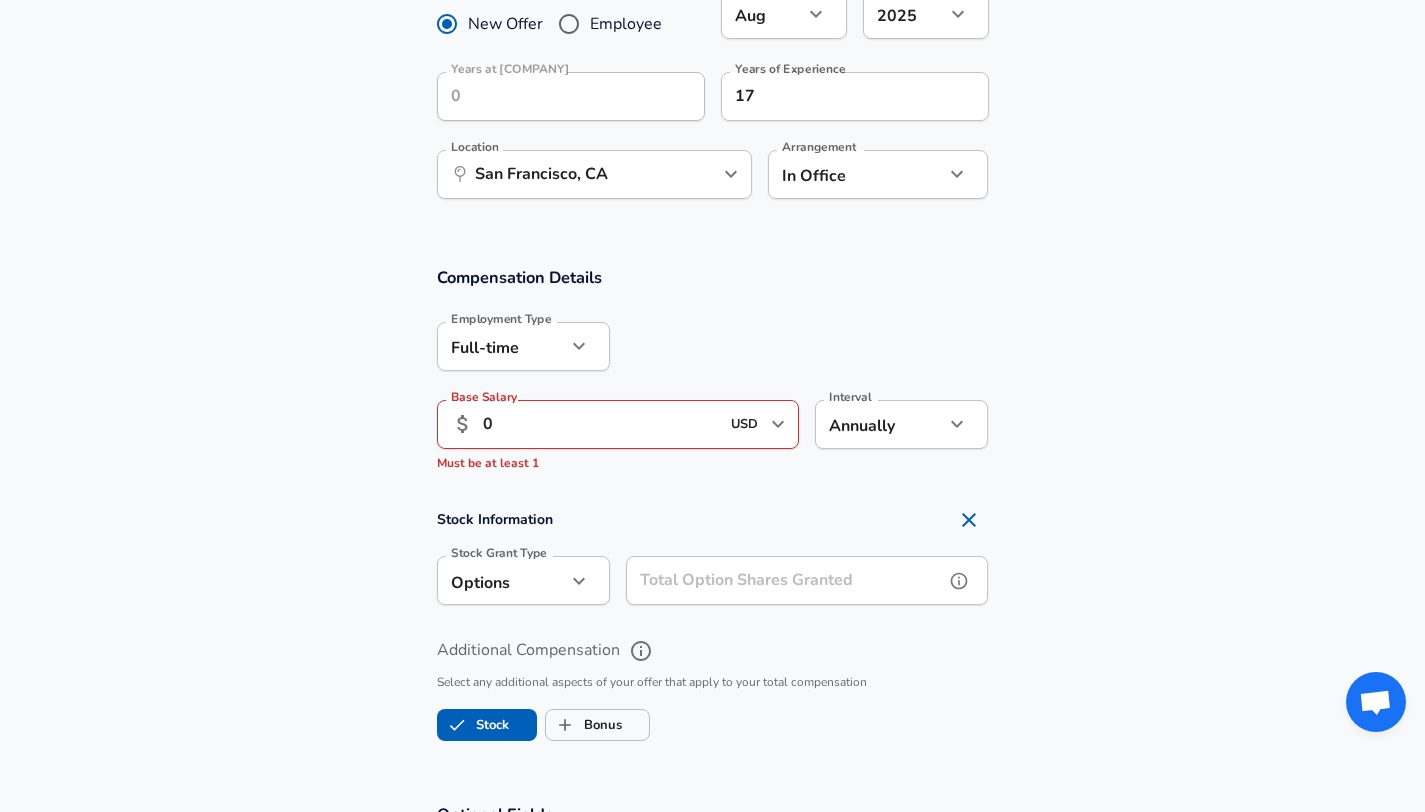 click on "Total Option Shares Granted" at bounding box center [785, 580] 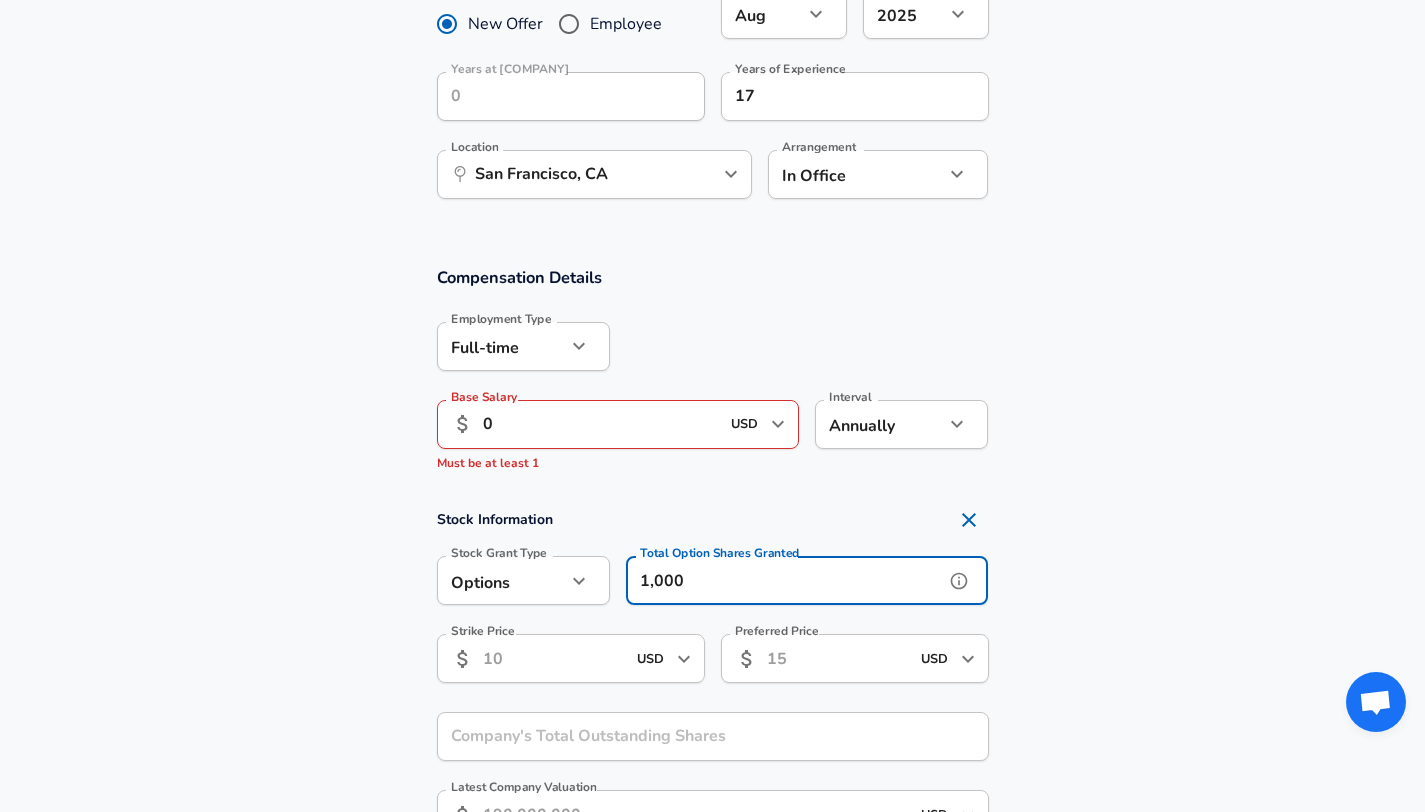 type on "1,000" 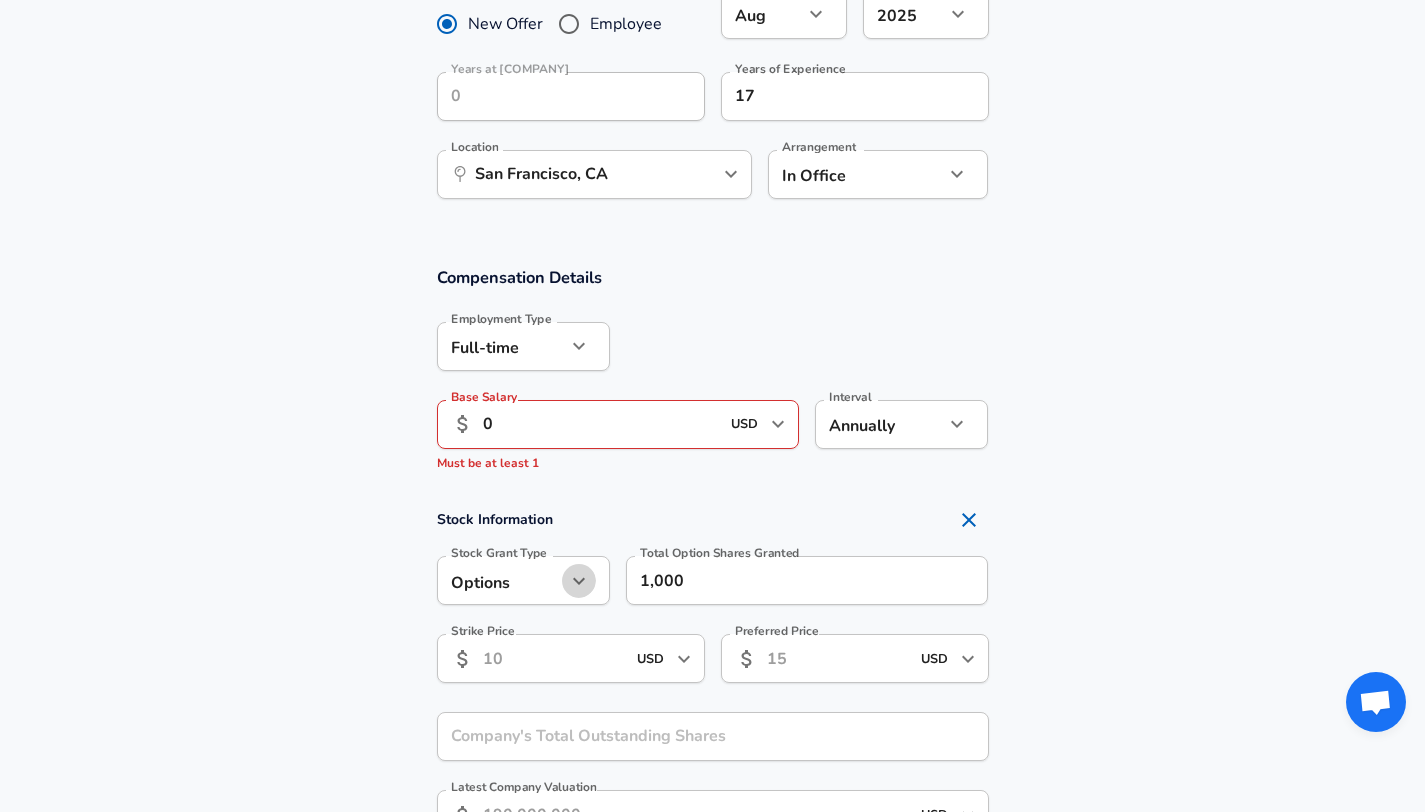 click 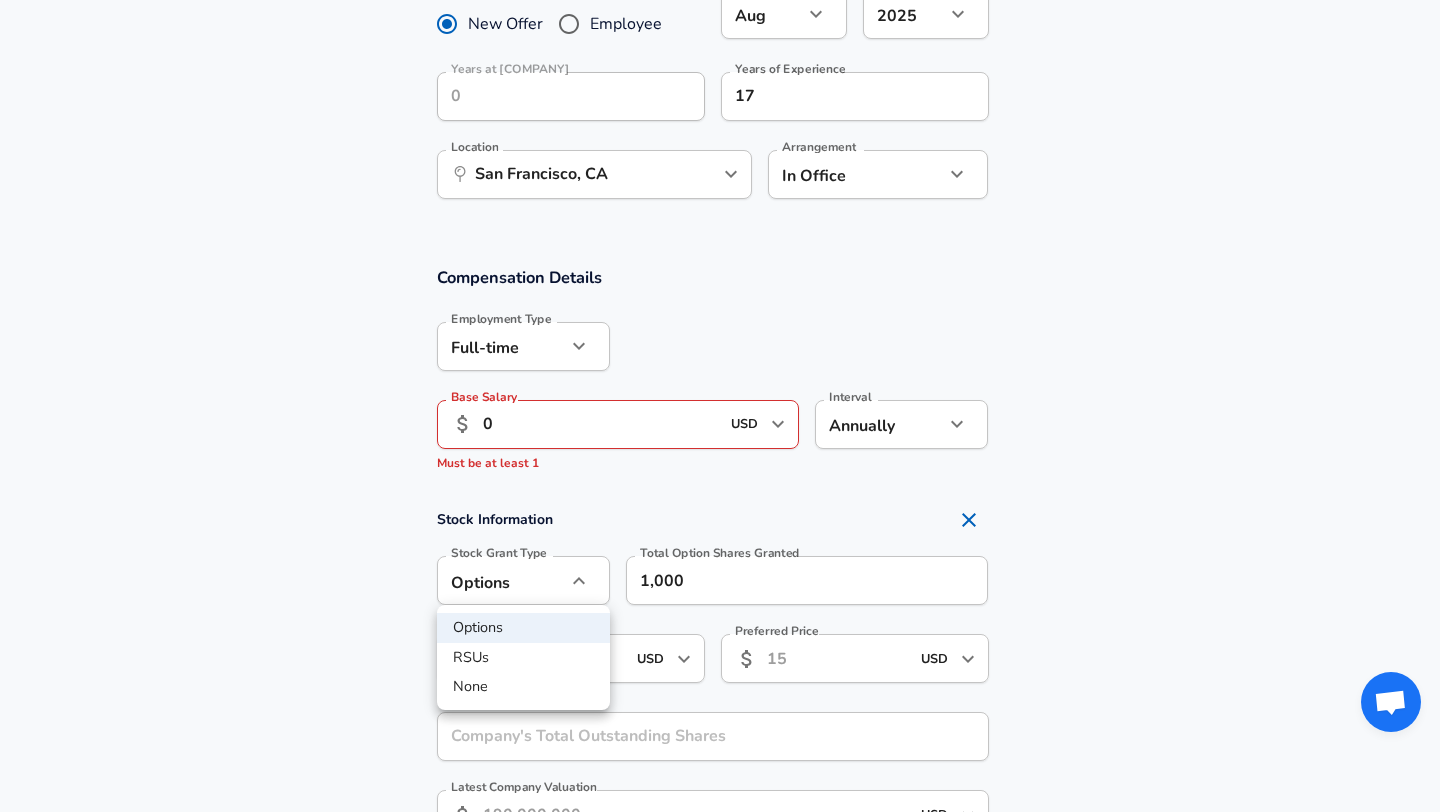 click on "RSUs" at bounding box center [523, 658] 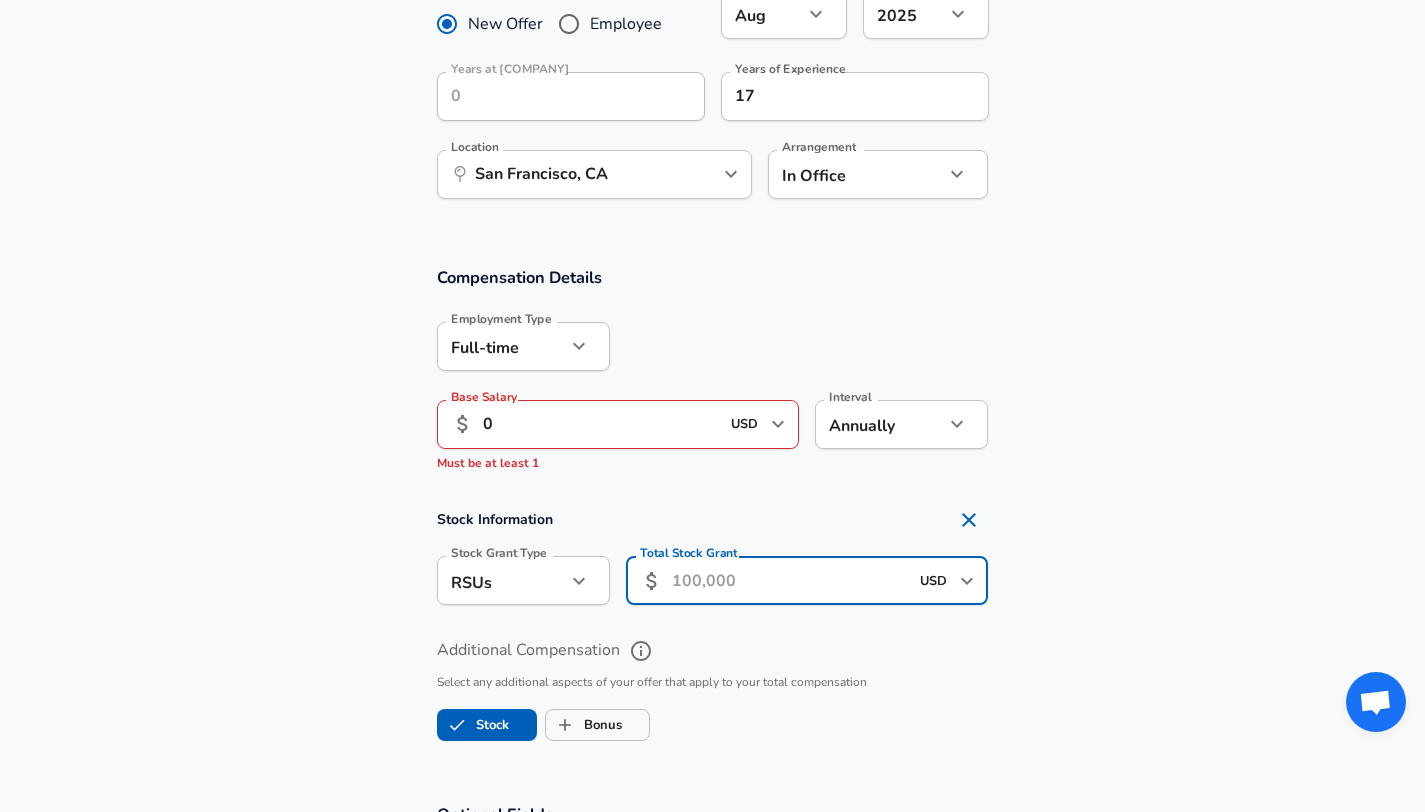 click on "Total Stock Grant" at bounding box center (790, 580) 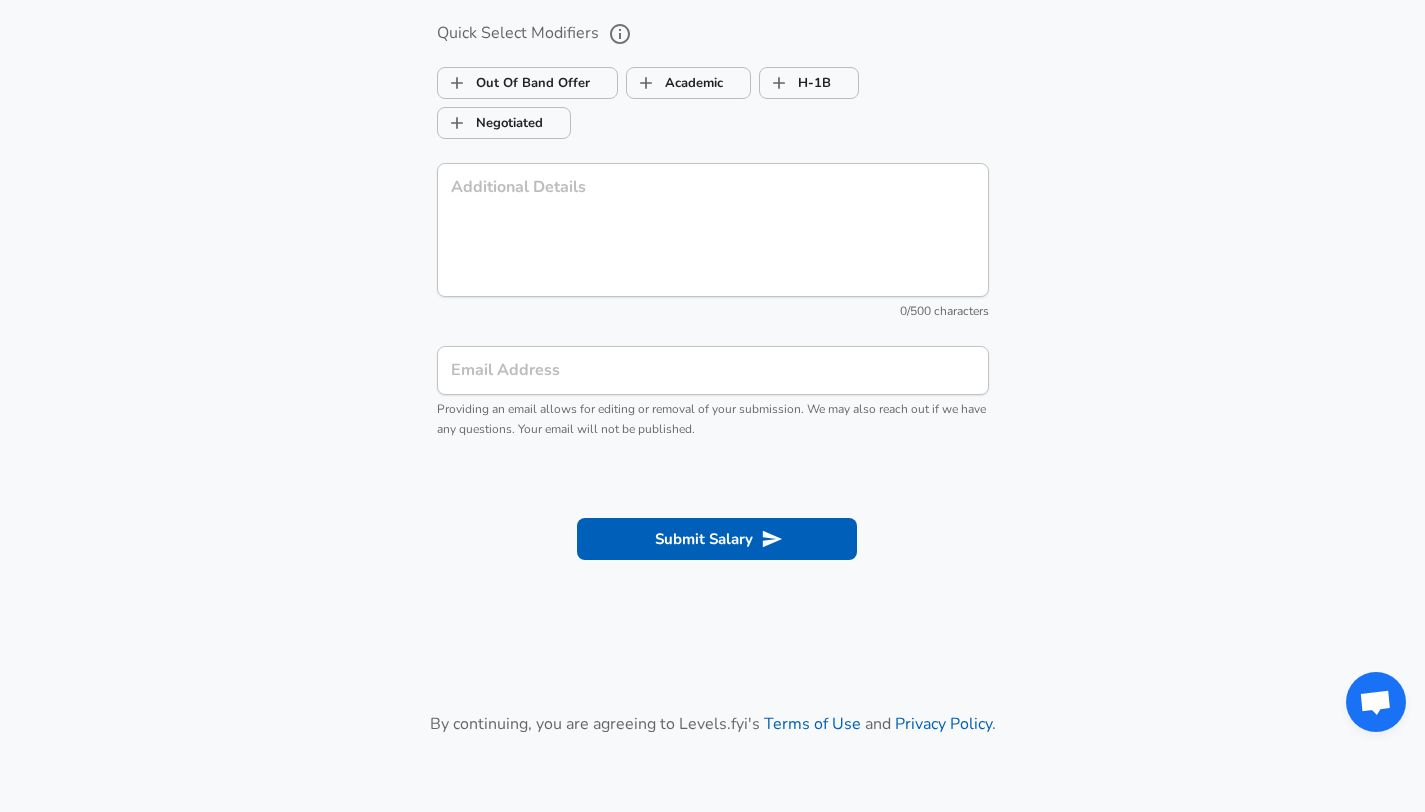 scroll, scrollTop: 2018, scrollLeft: 0, axis: vertical 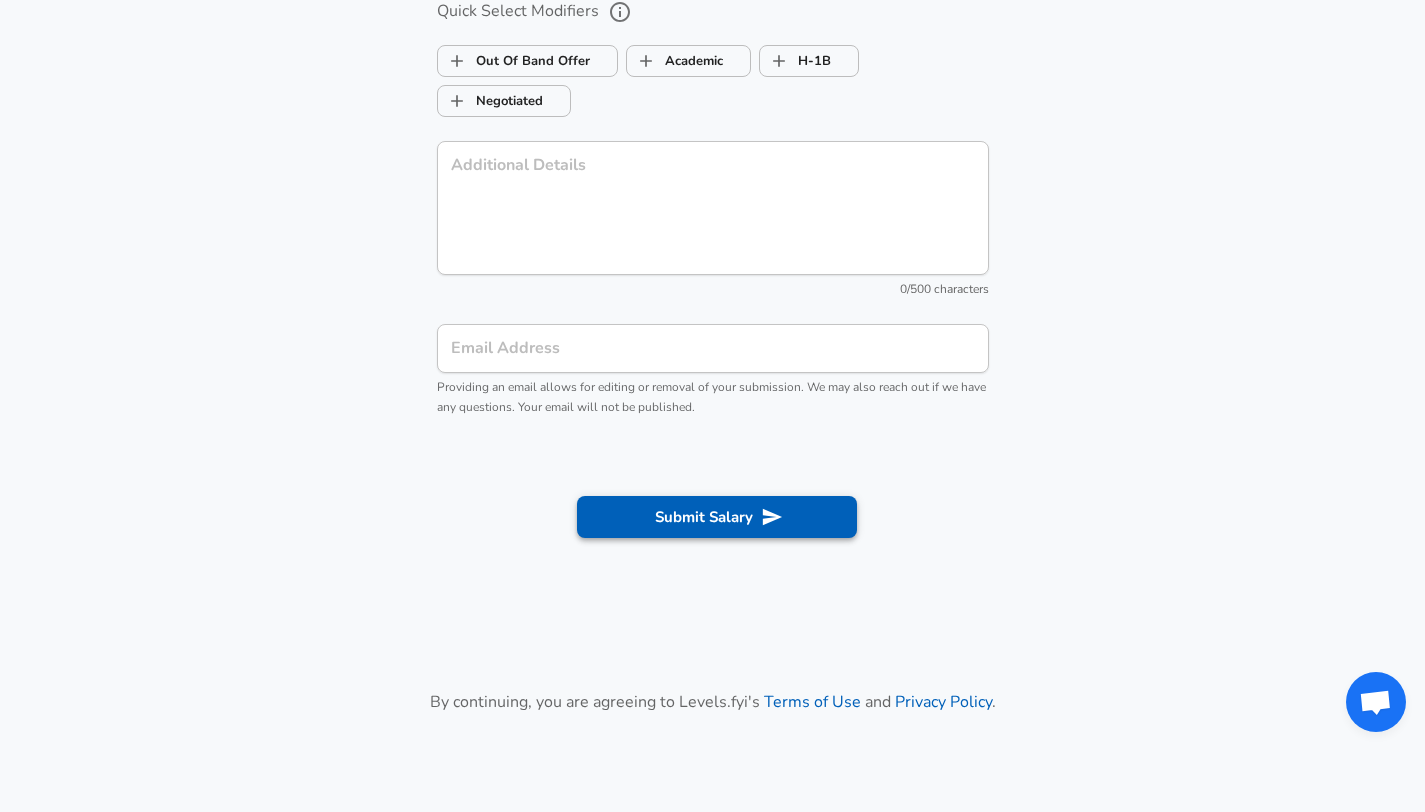 type on "100,000,000" 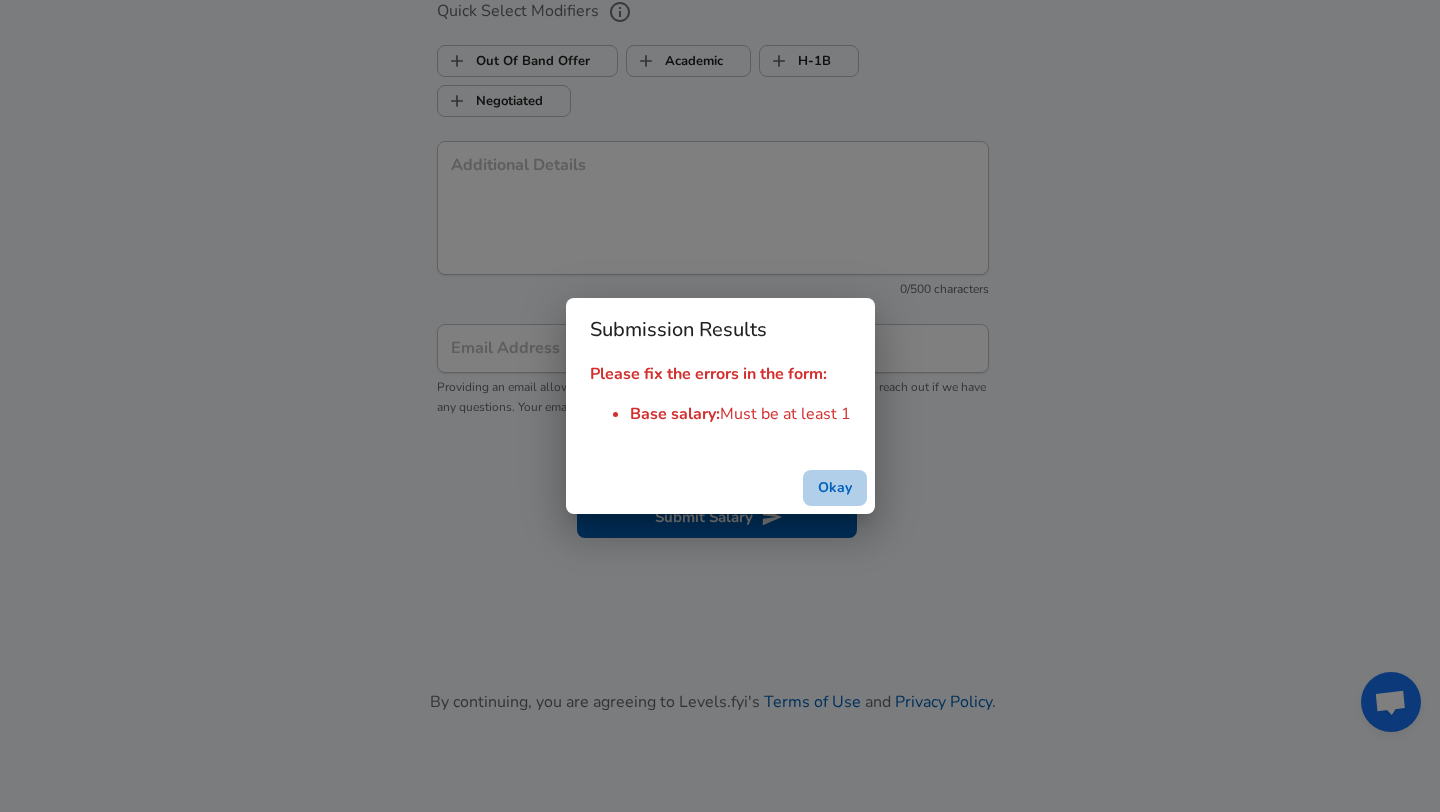click on "Okay" at bounding box center [835, 488] 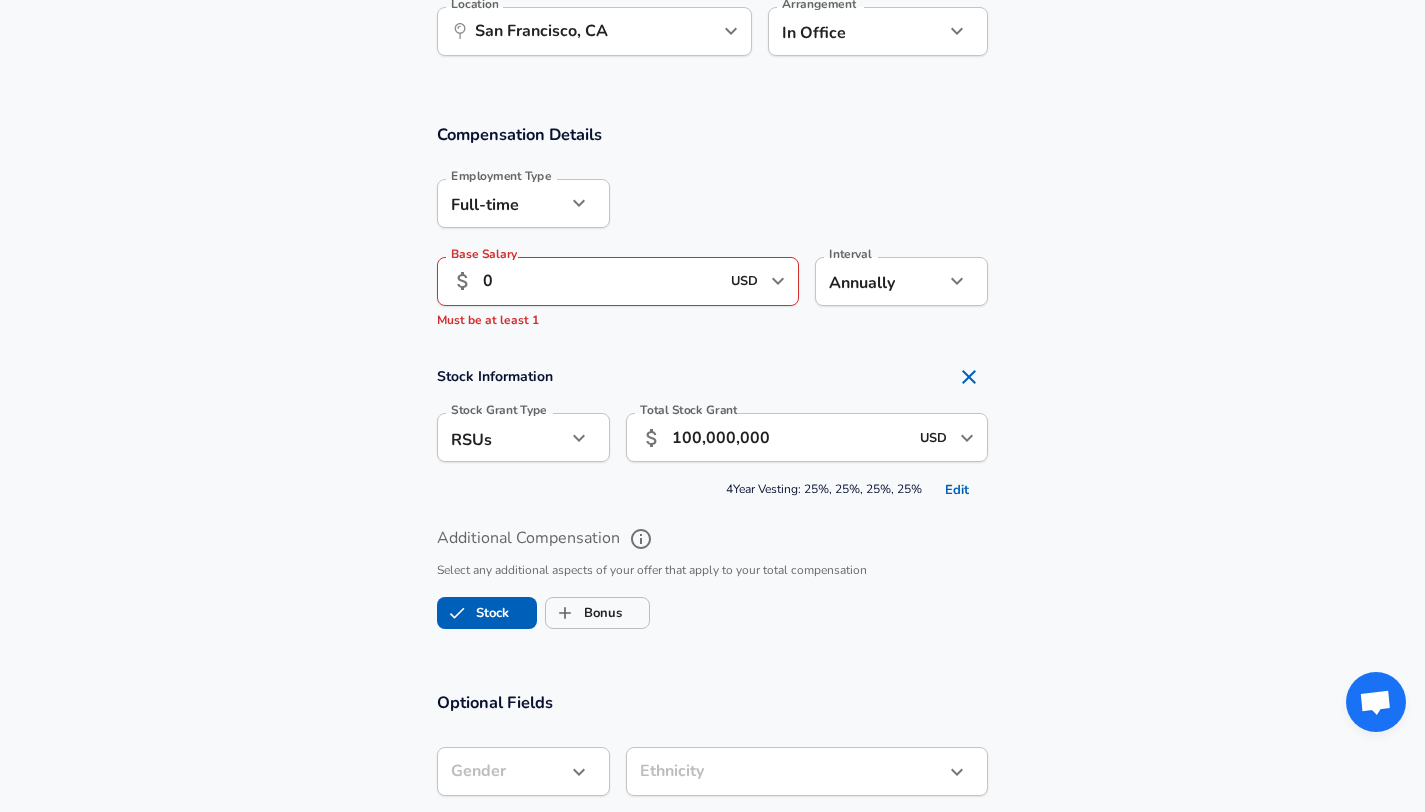 scroll, scrollTop: 1105, scrollLeft: 0, axis: vertical 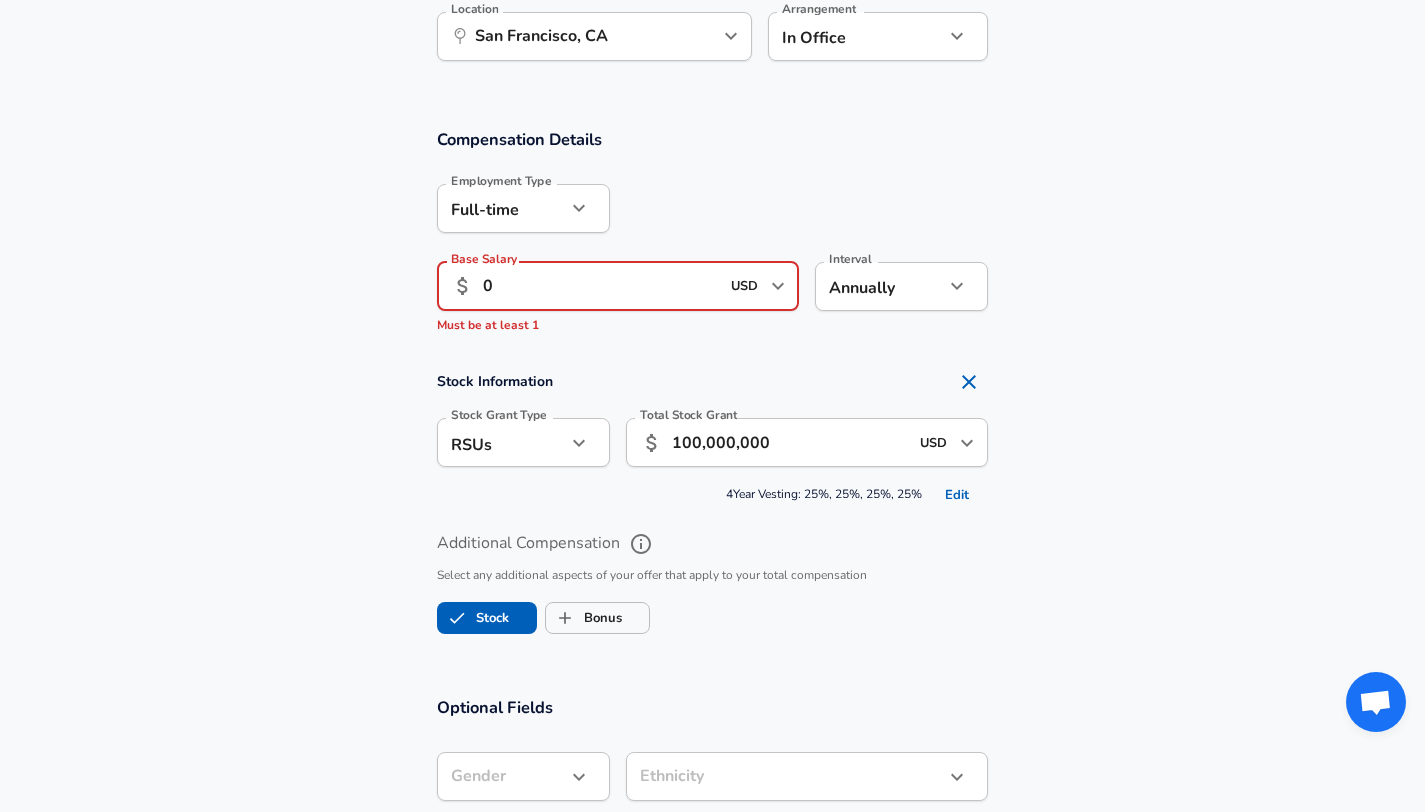 click on "0" at bounding box center (601, 286) 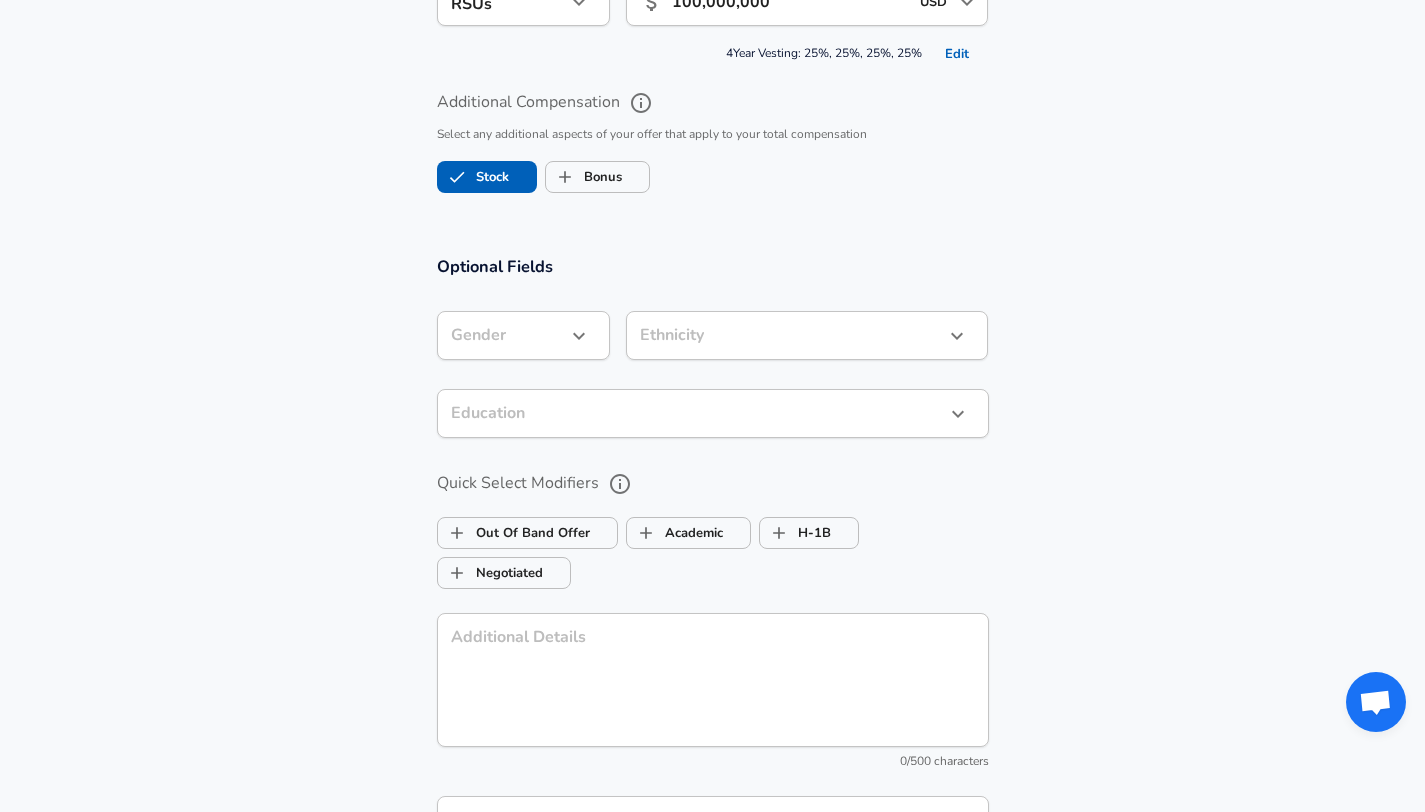scroll, scrollTop: 1757, scrollLeft: 0, axis: vertical 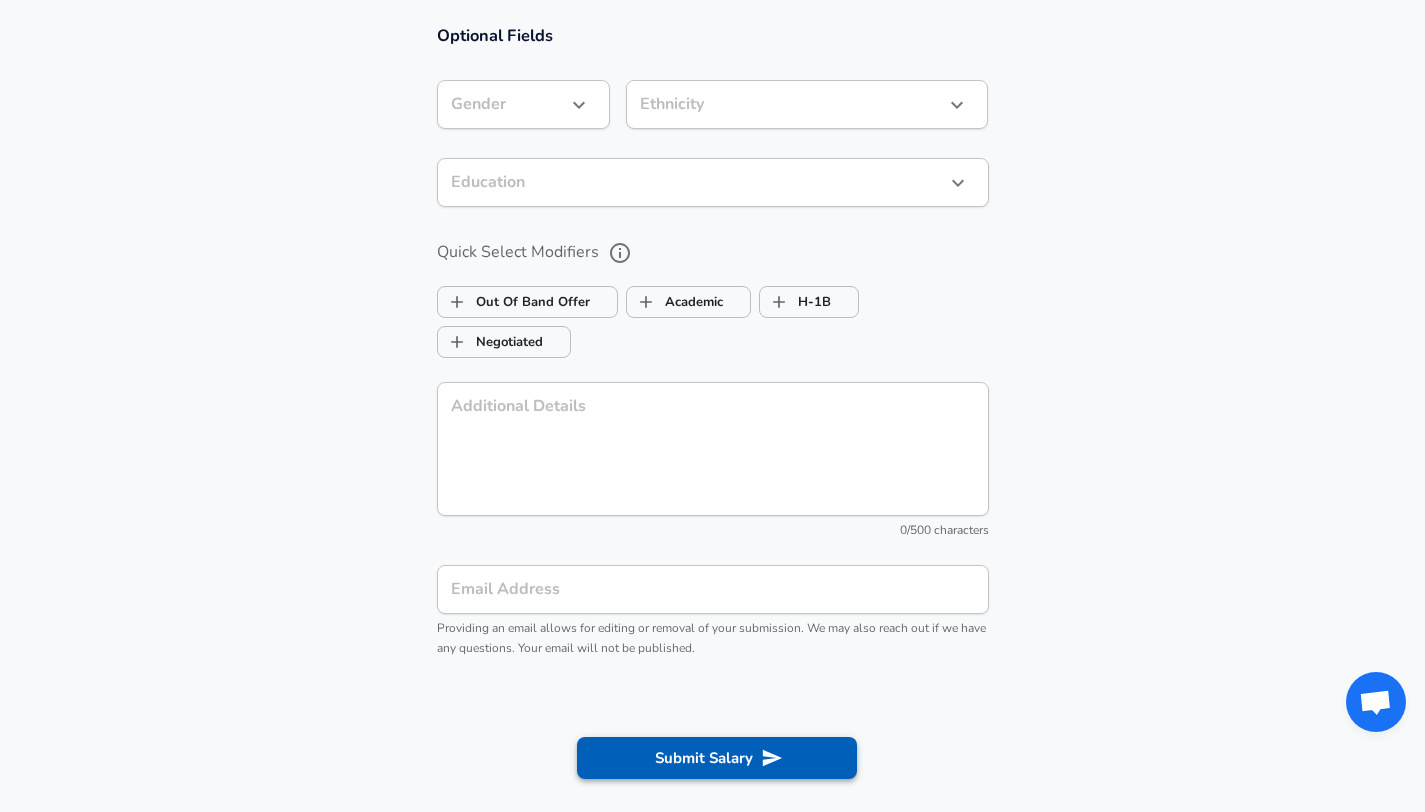 type on "20,000" 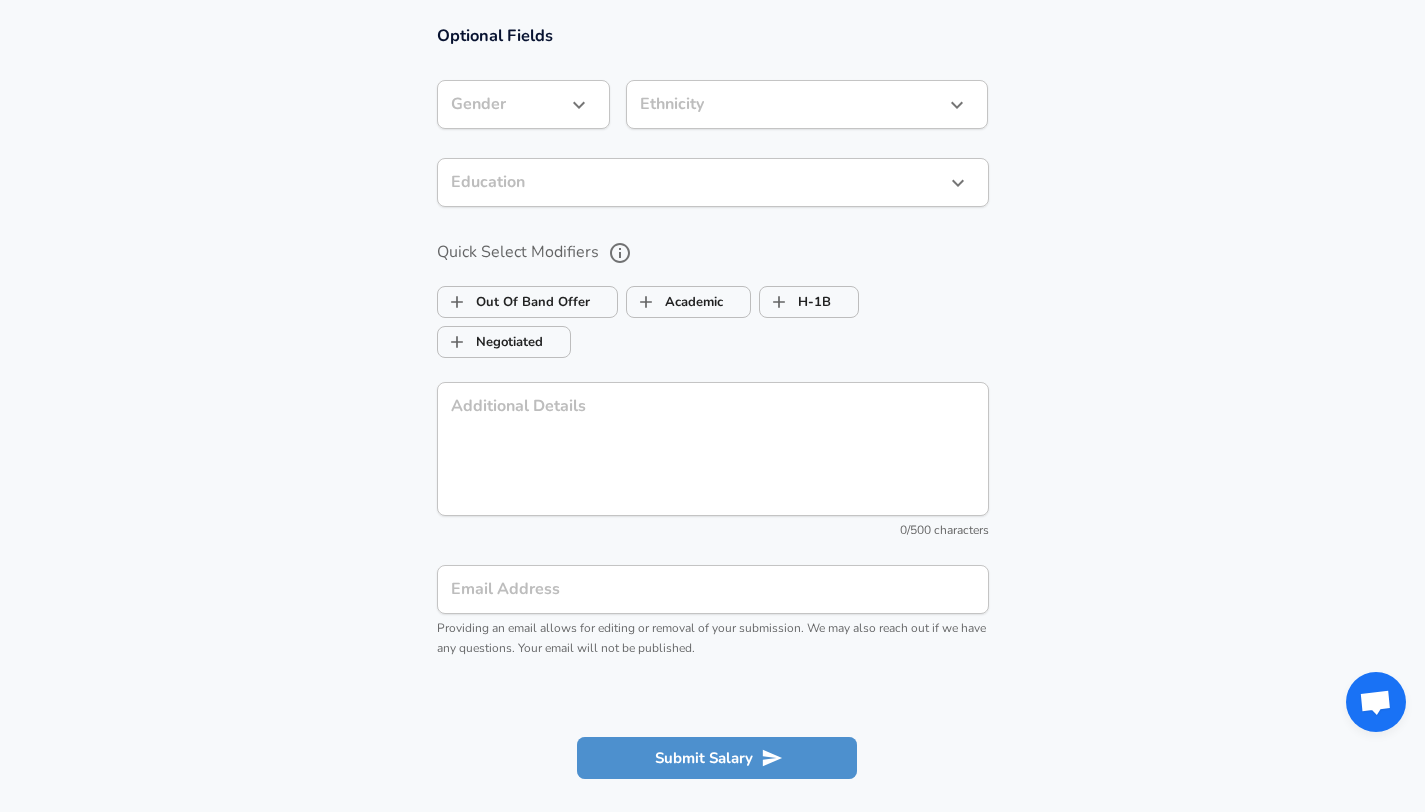 click on "Submit Salary" at bounding box center (717, 758) 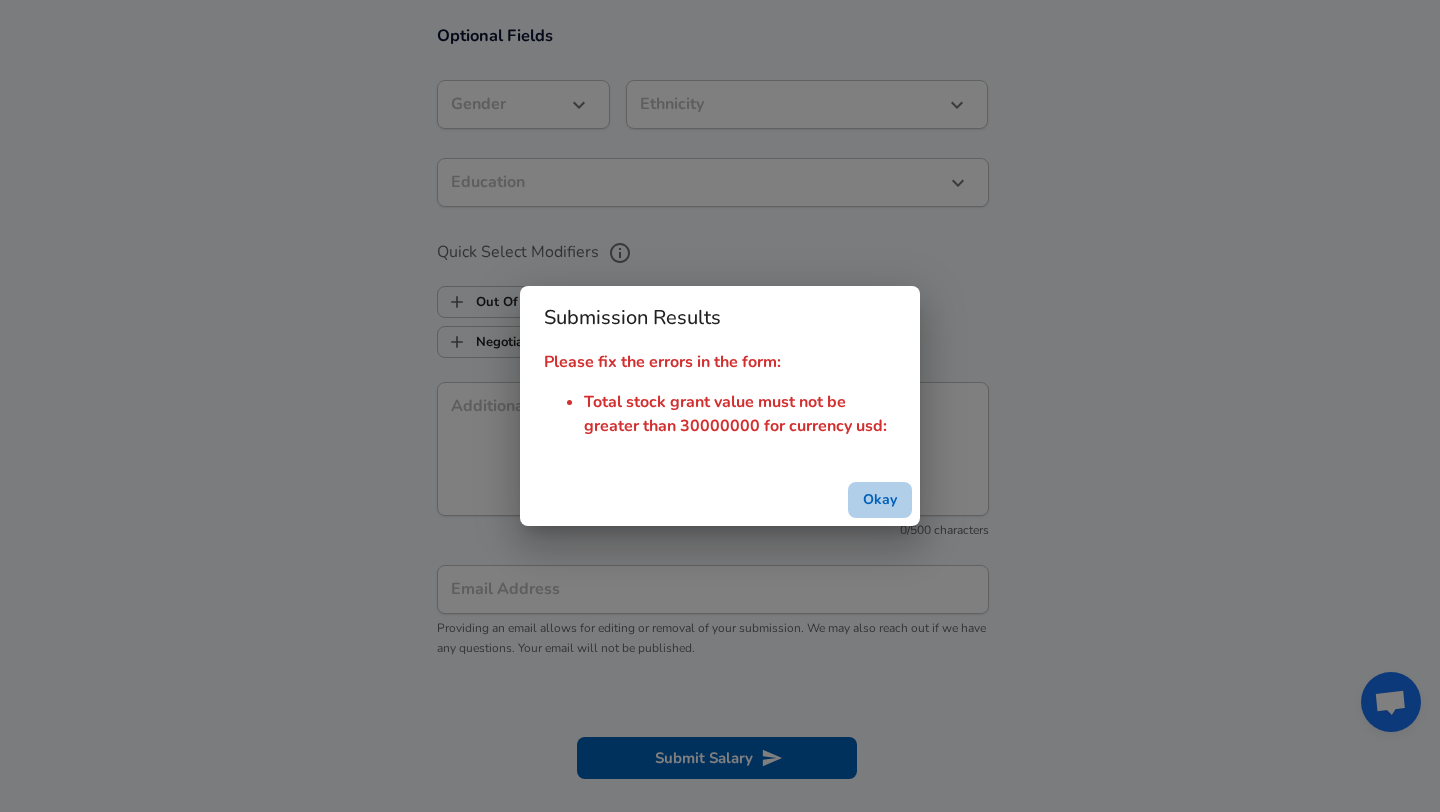 click on "Okay" at bounding box center (880, 500) 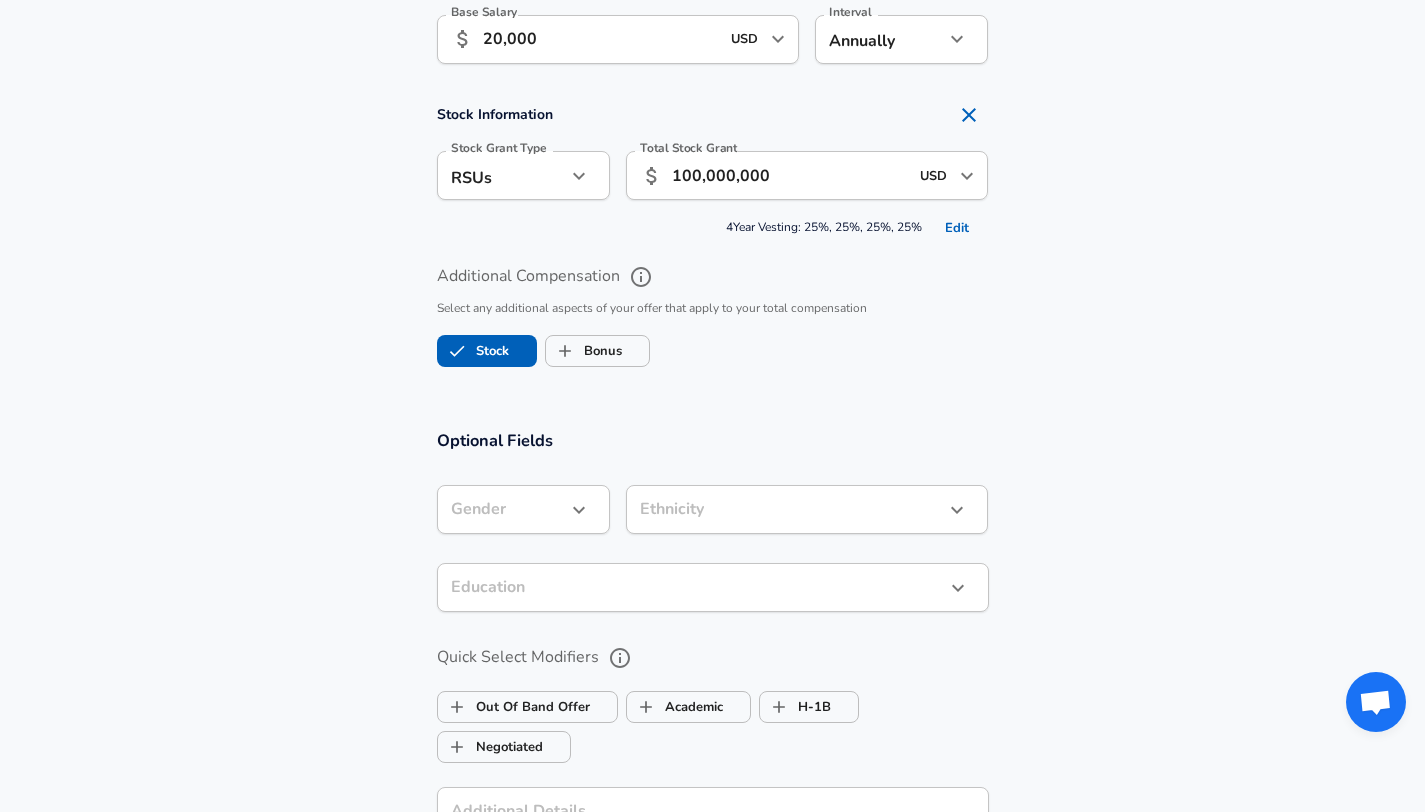 scroll, scrollTop: 1348, scrollLeft: 0, axis: vertical 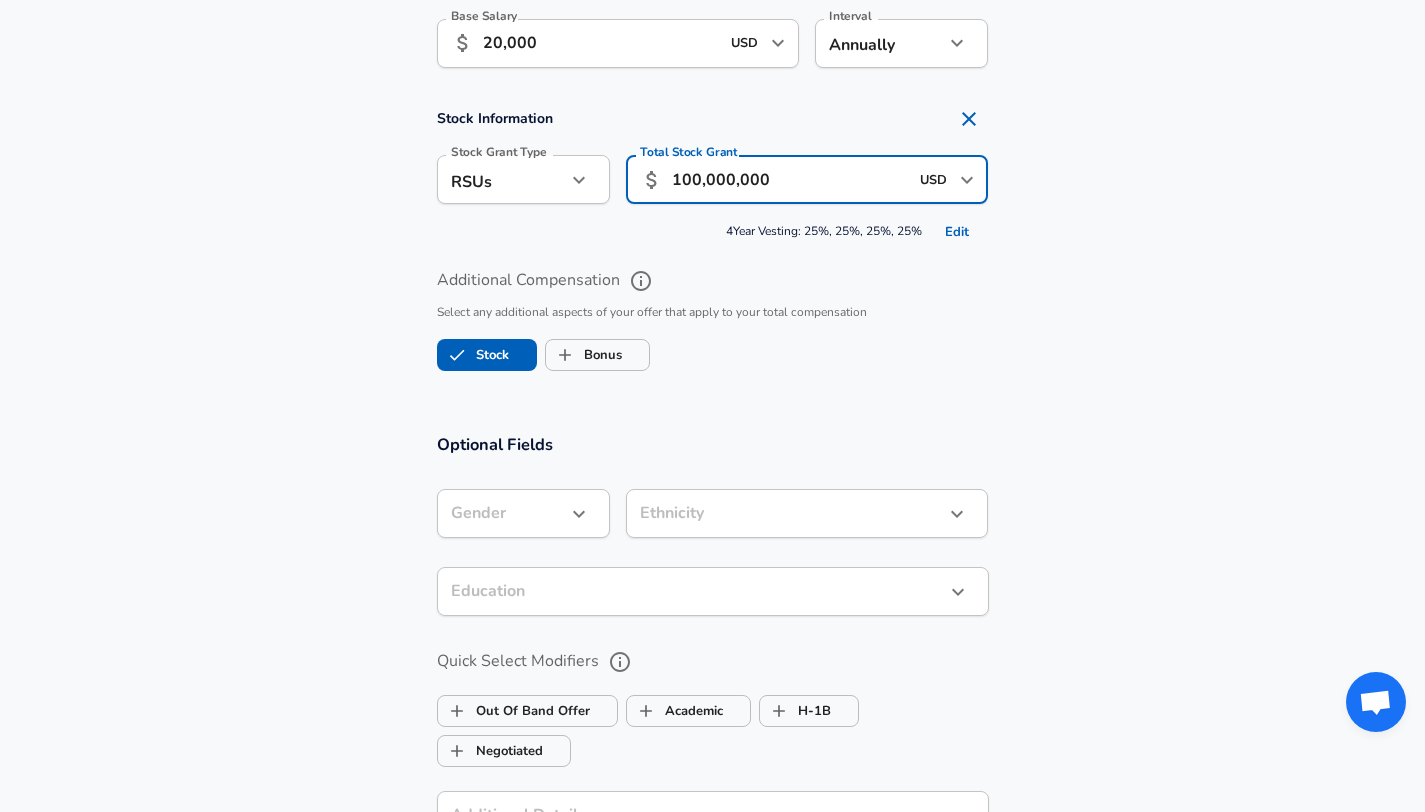 drag, startPoint x: 685, startPoint y: 175, endPoint x: 674, endPoint y: 180, distance: 12.083046 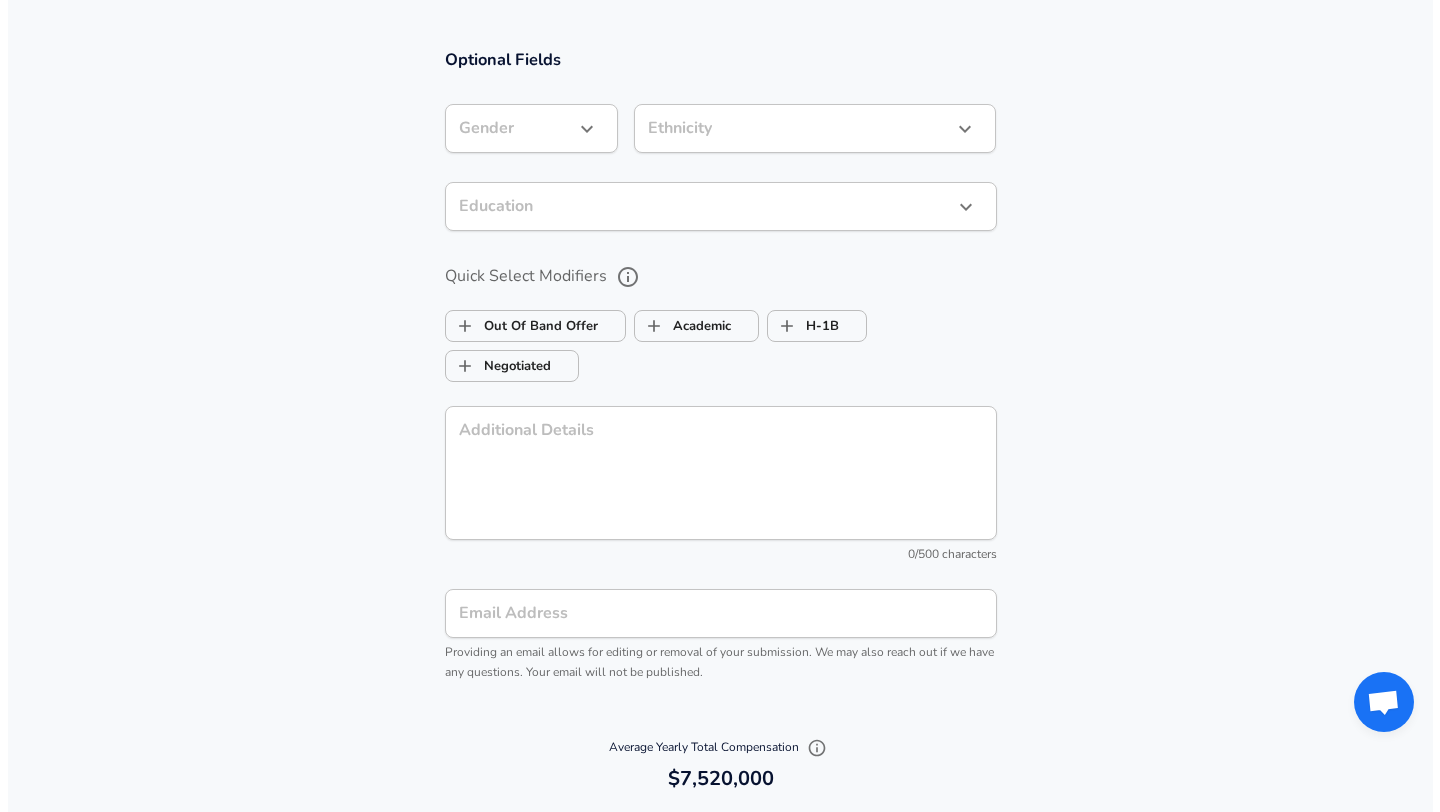 scroll, scrollTop: 1938, scrollLeft: 0, axis: vertical 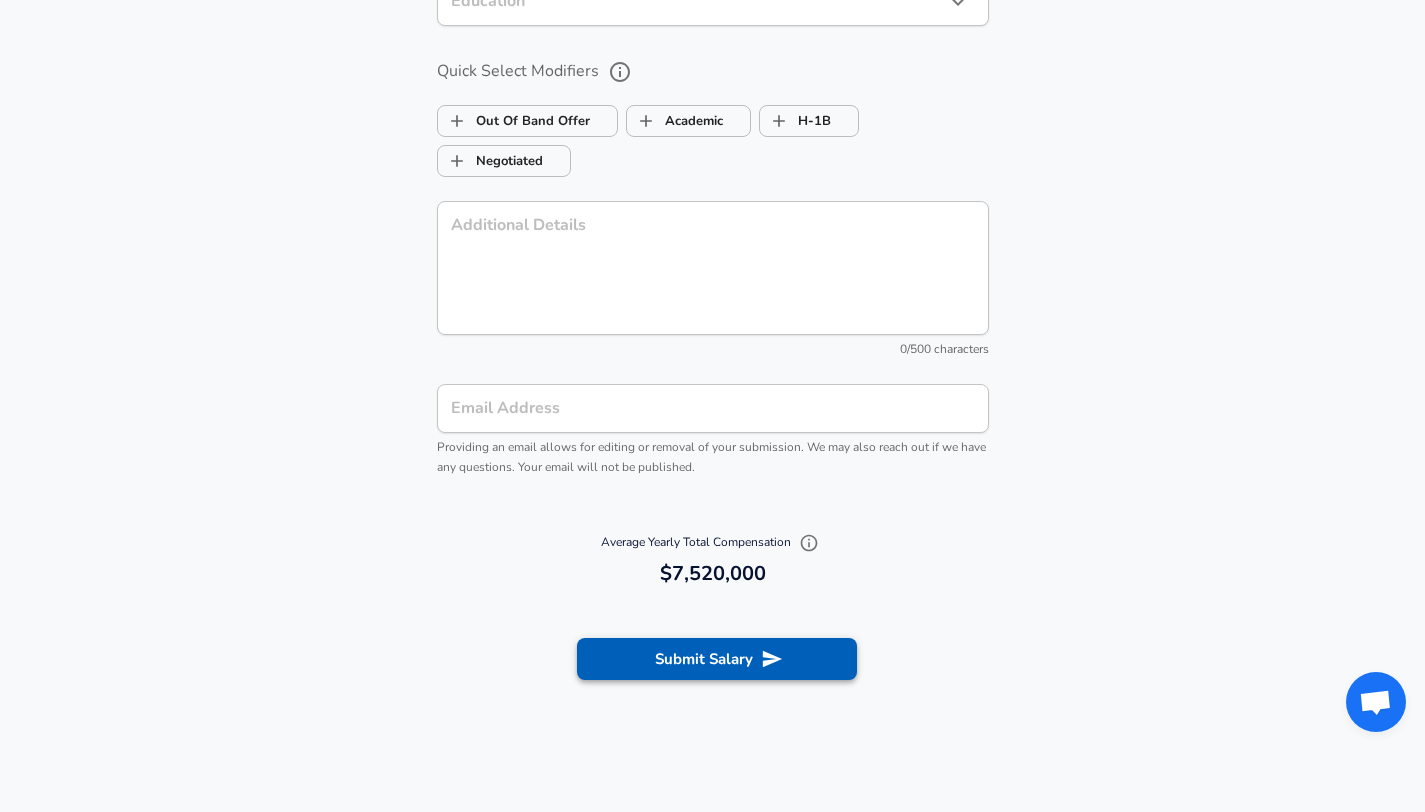type on "30,000,000" 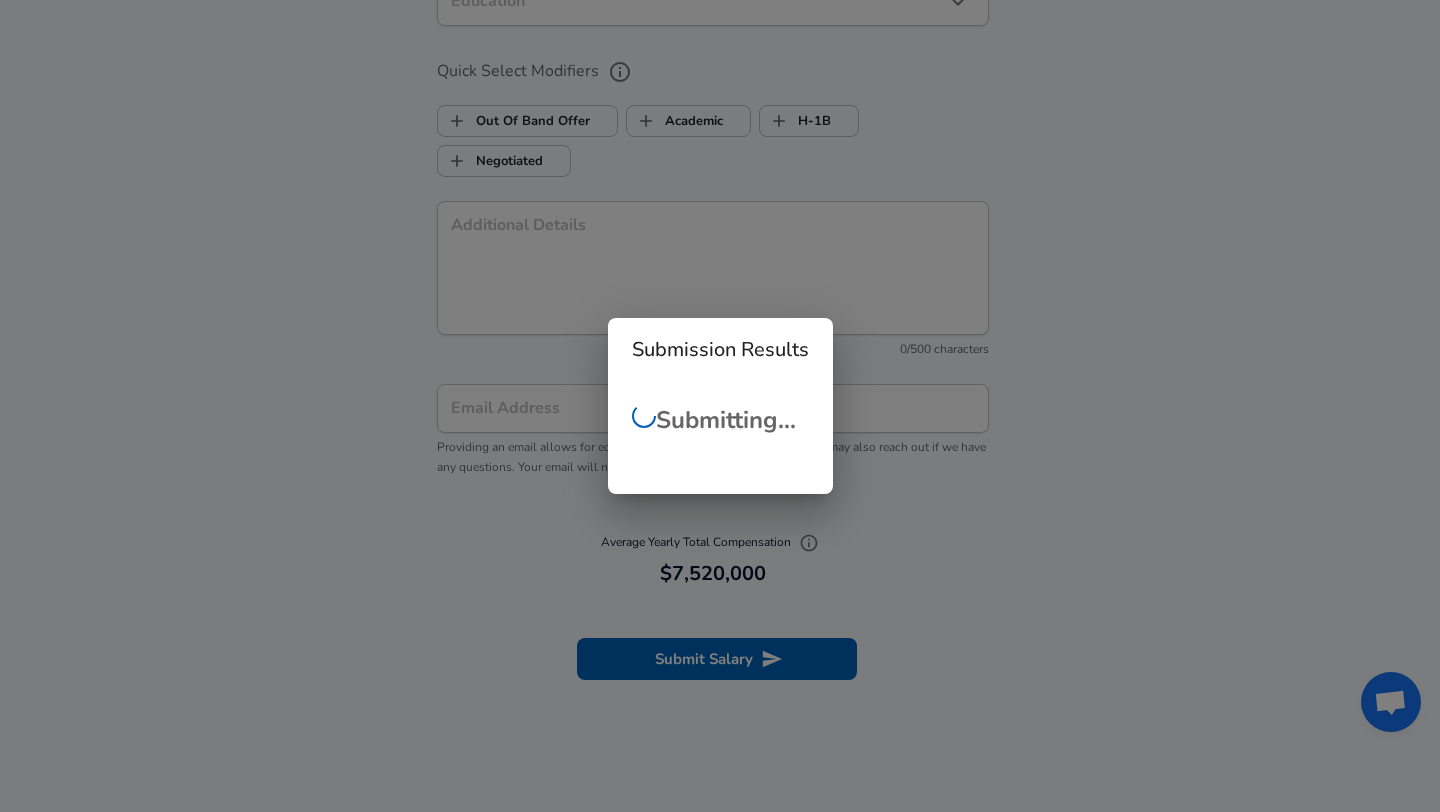 type 